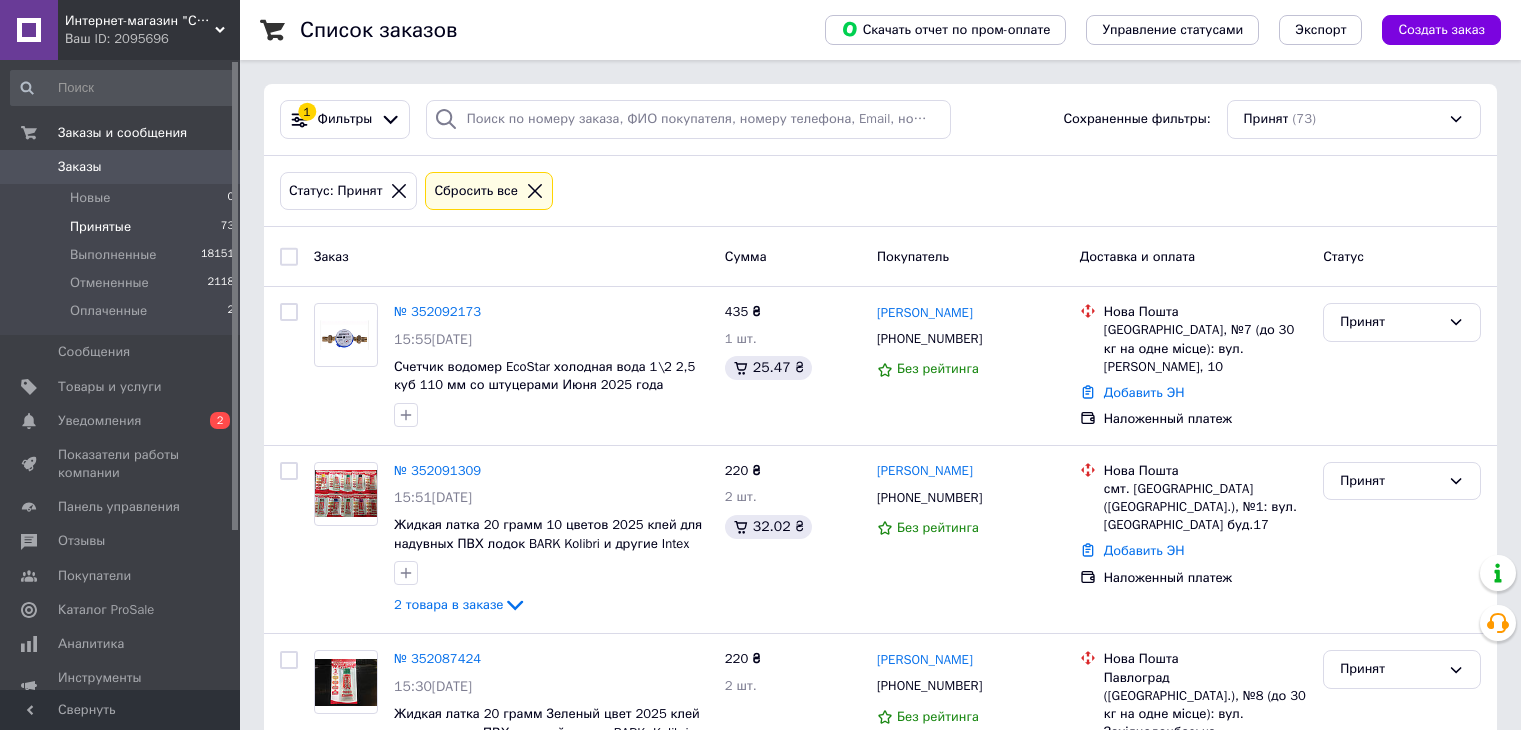 scroll, scrollTop: 0, scrollLeft: 0, axis: both 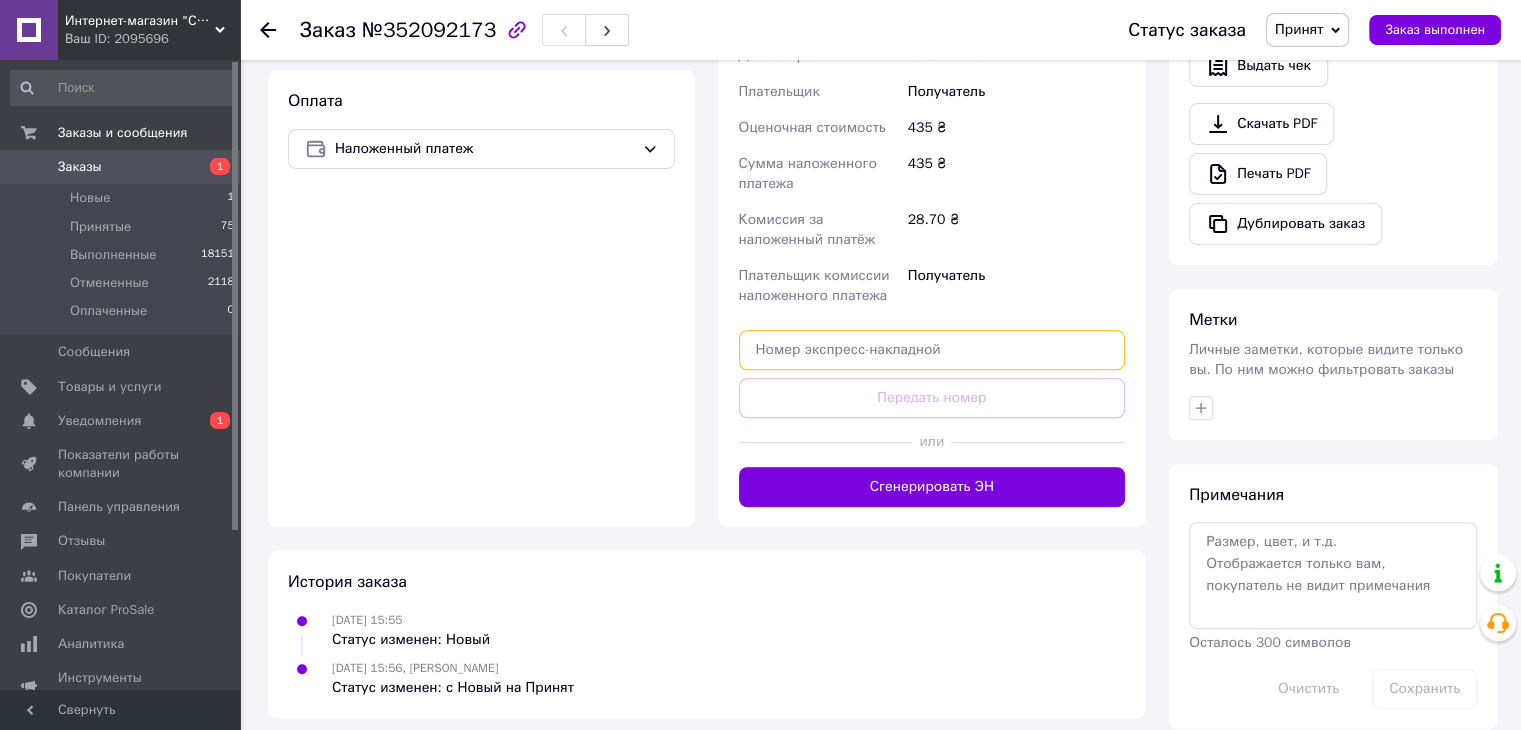 click at bounding box center (932, 350) 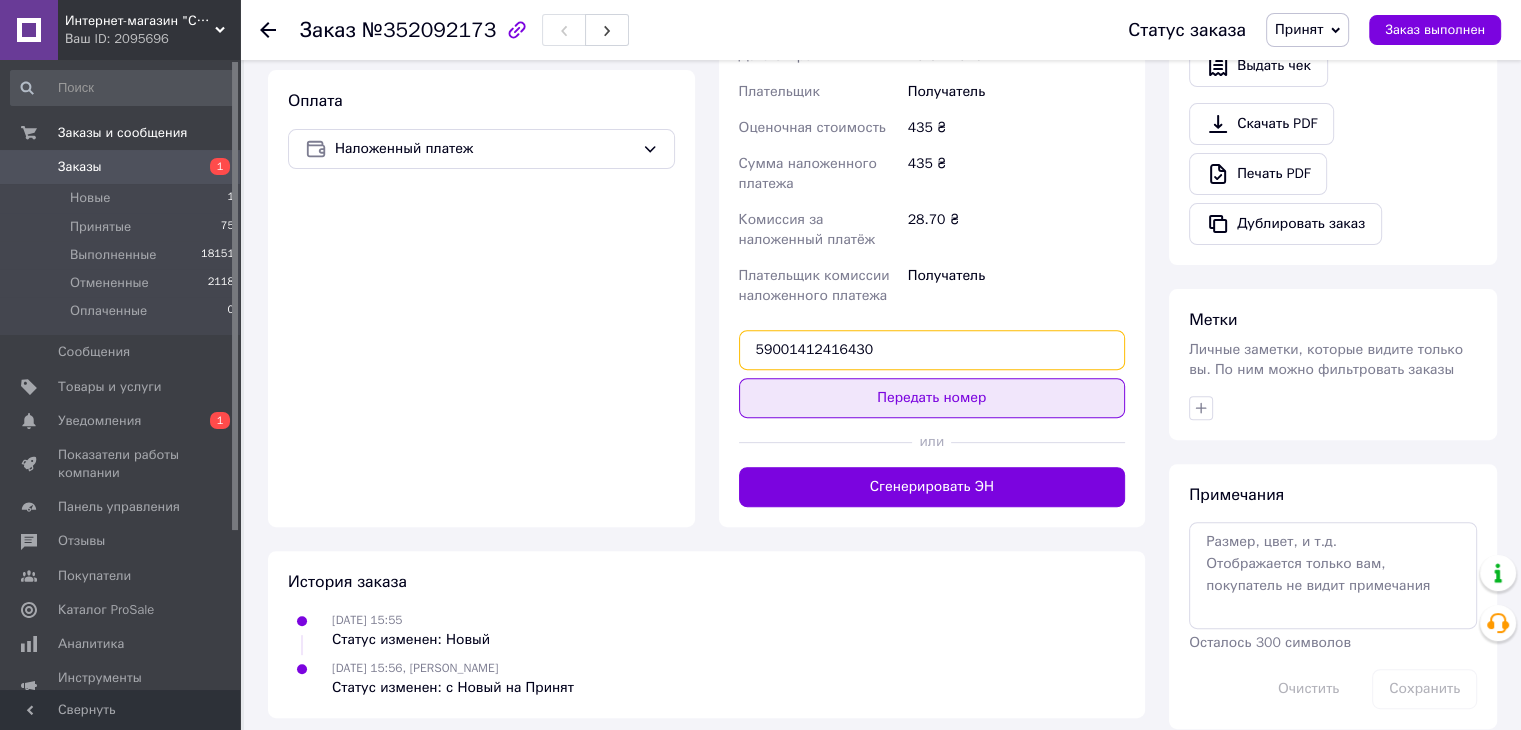 type on "59001412416430" 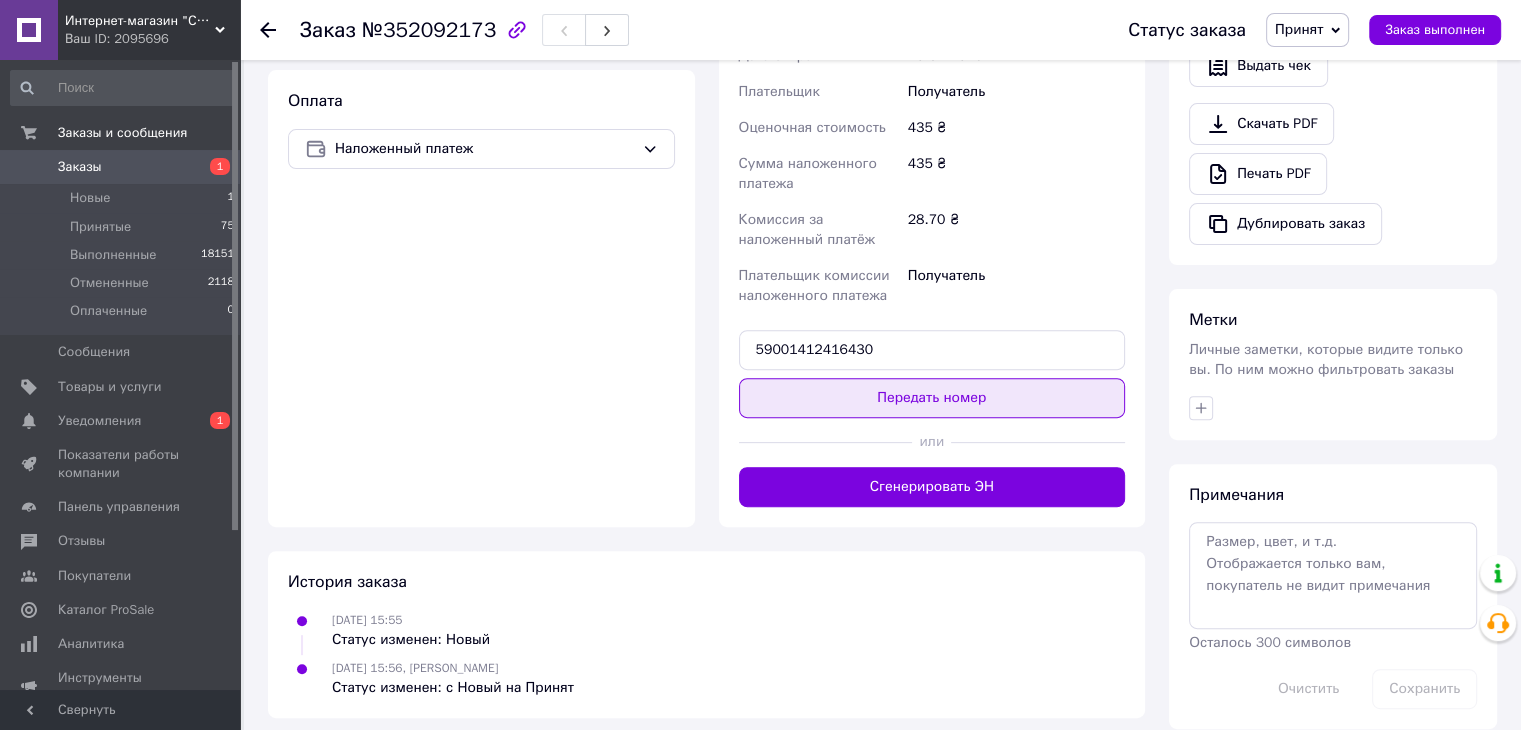 click on "Передать номер" at bounding box center (932, 398) 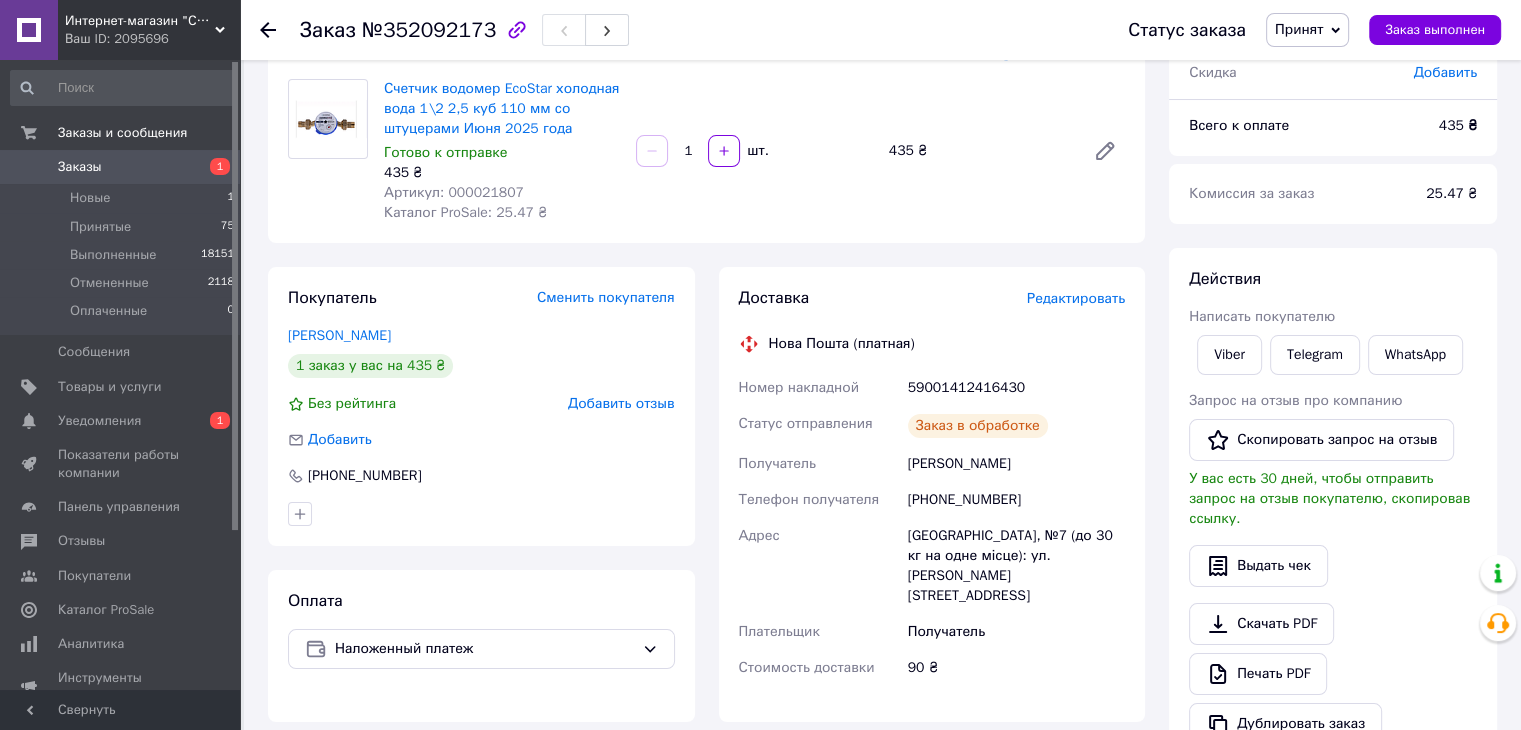 scroll, scrollTop: 52, scrollLeft: 0, axis: vertical 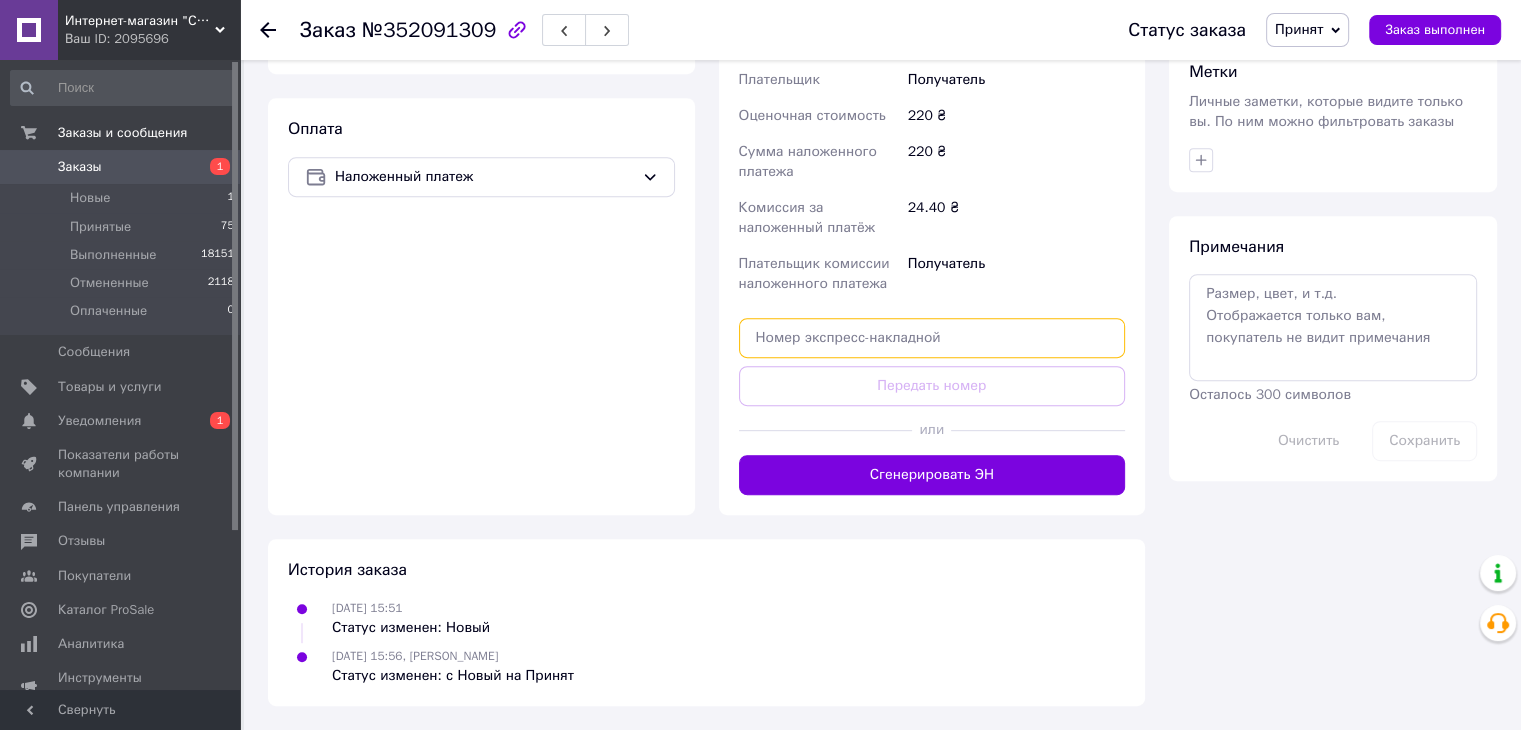 click at bounding box center (932, 338) 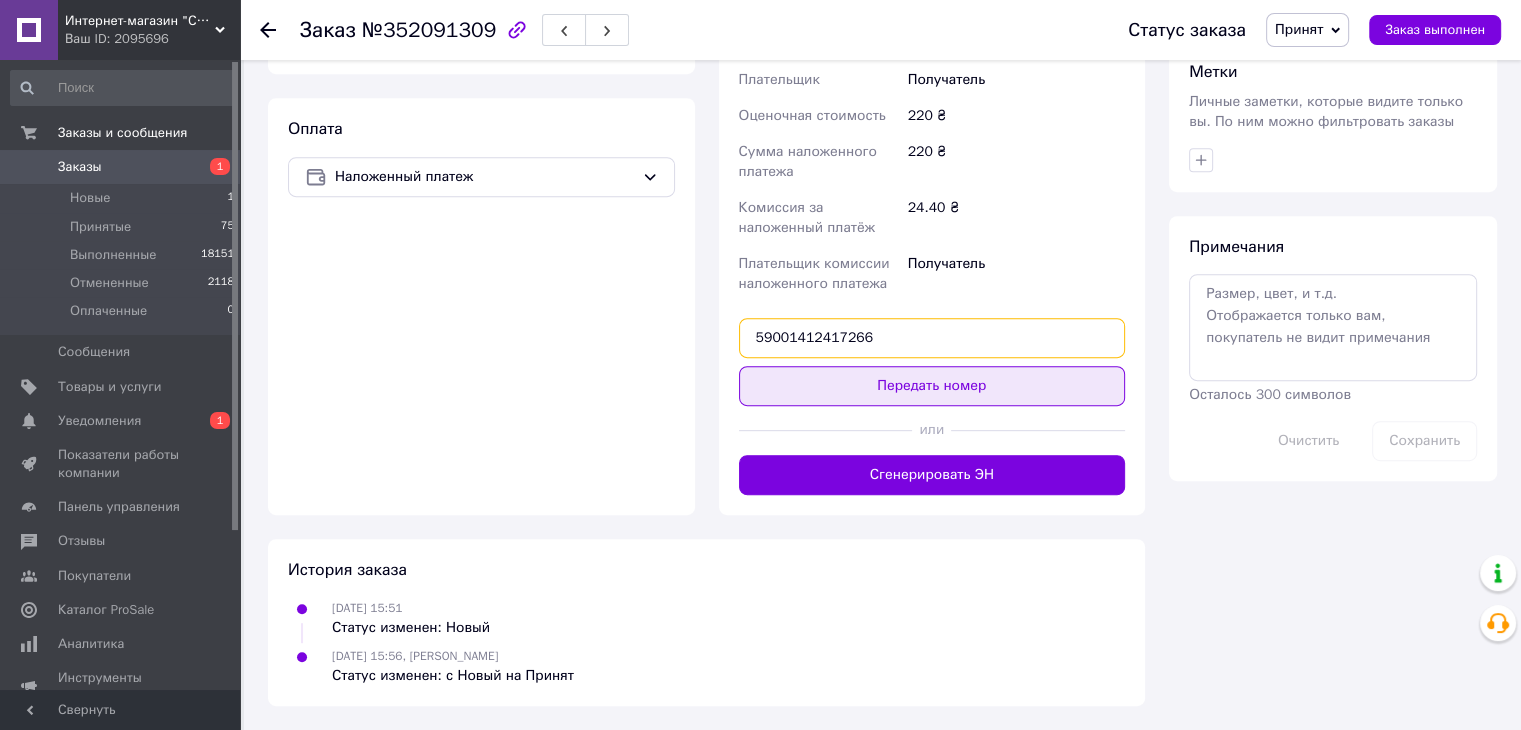 type on "59001412417266" 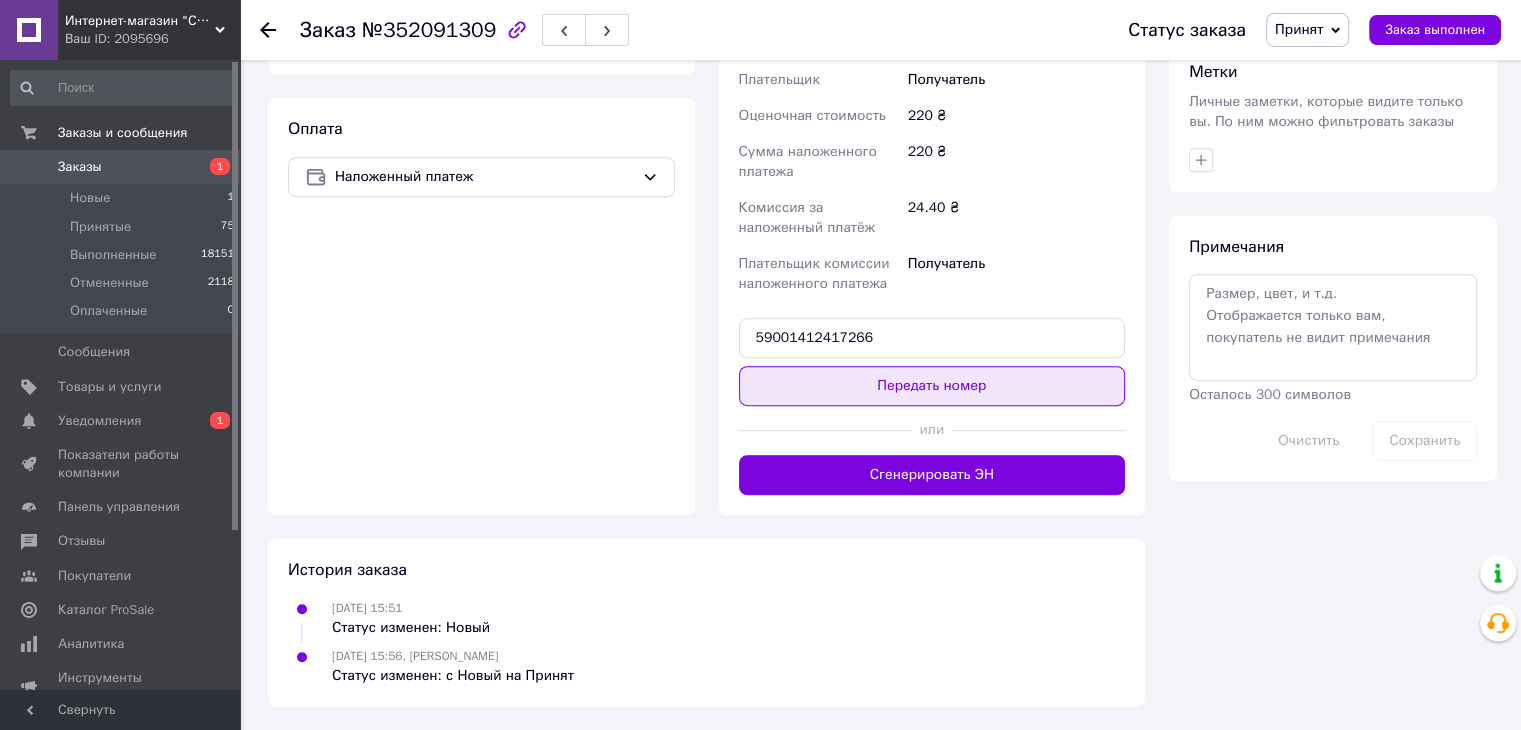 click on "Передать номер" at bounding box center (932, 386) 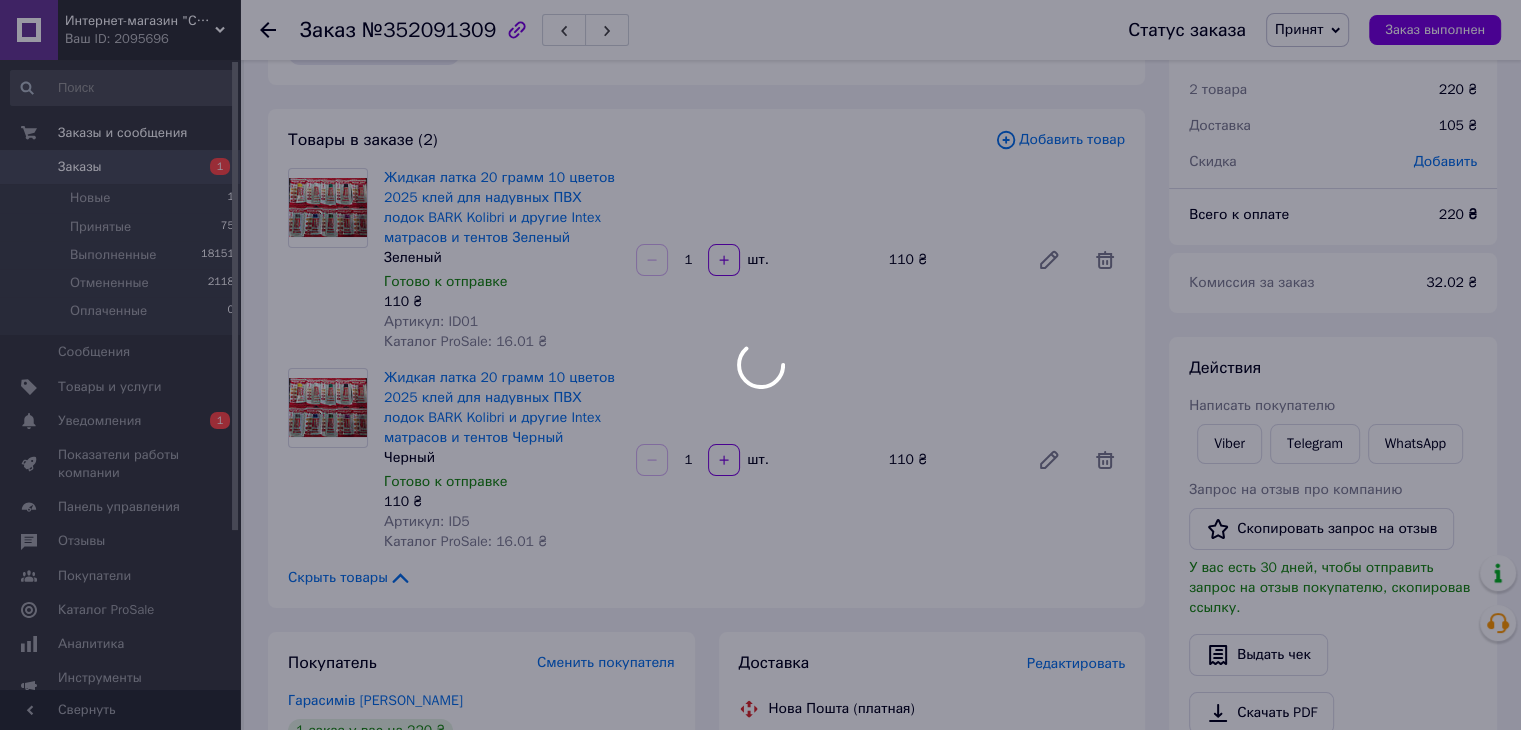 scroll, scrollTop: 0, scrollLeft: 0, axis: both 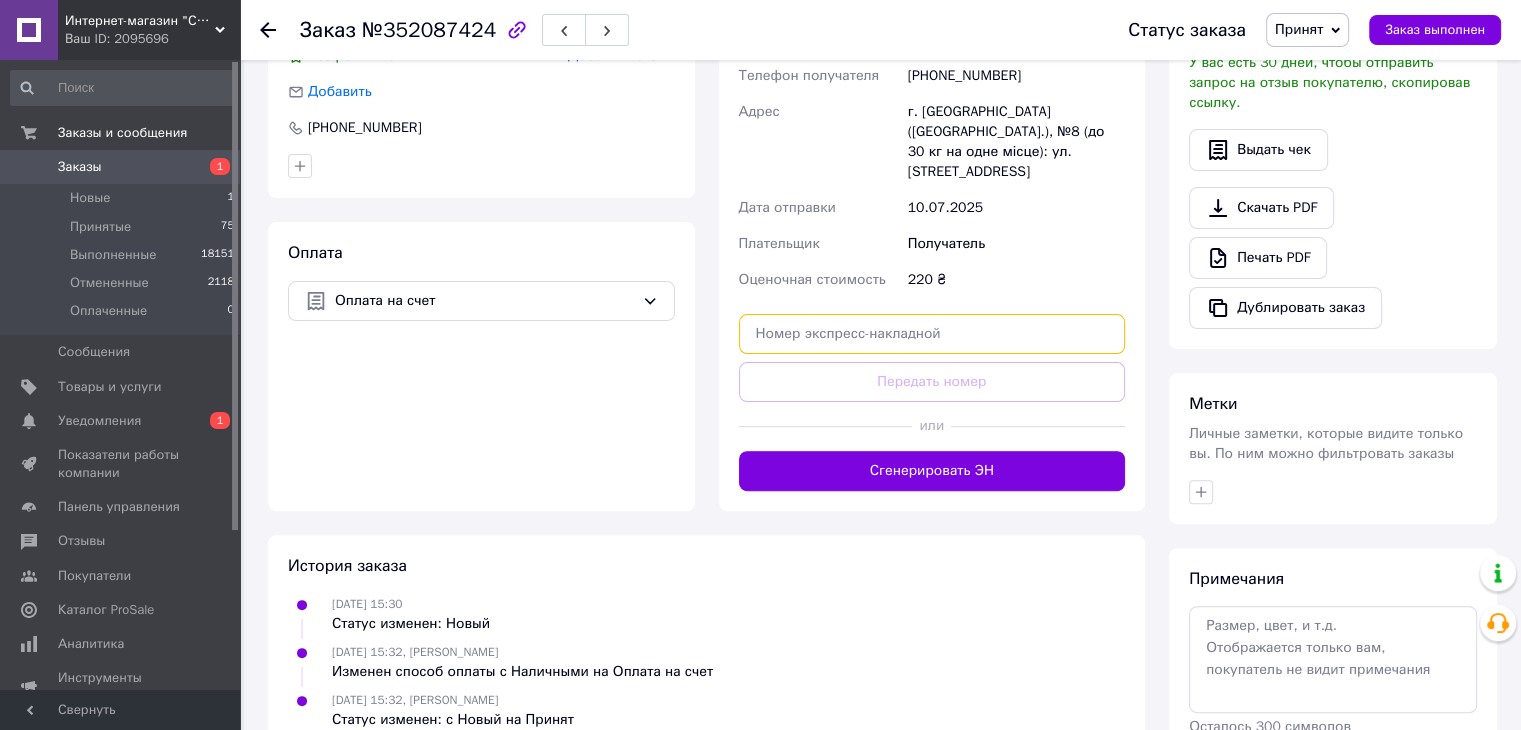 click at bounding box center (932, 334) 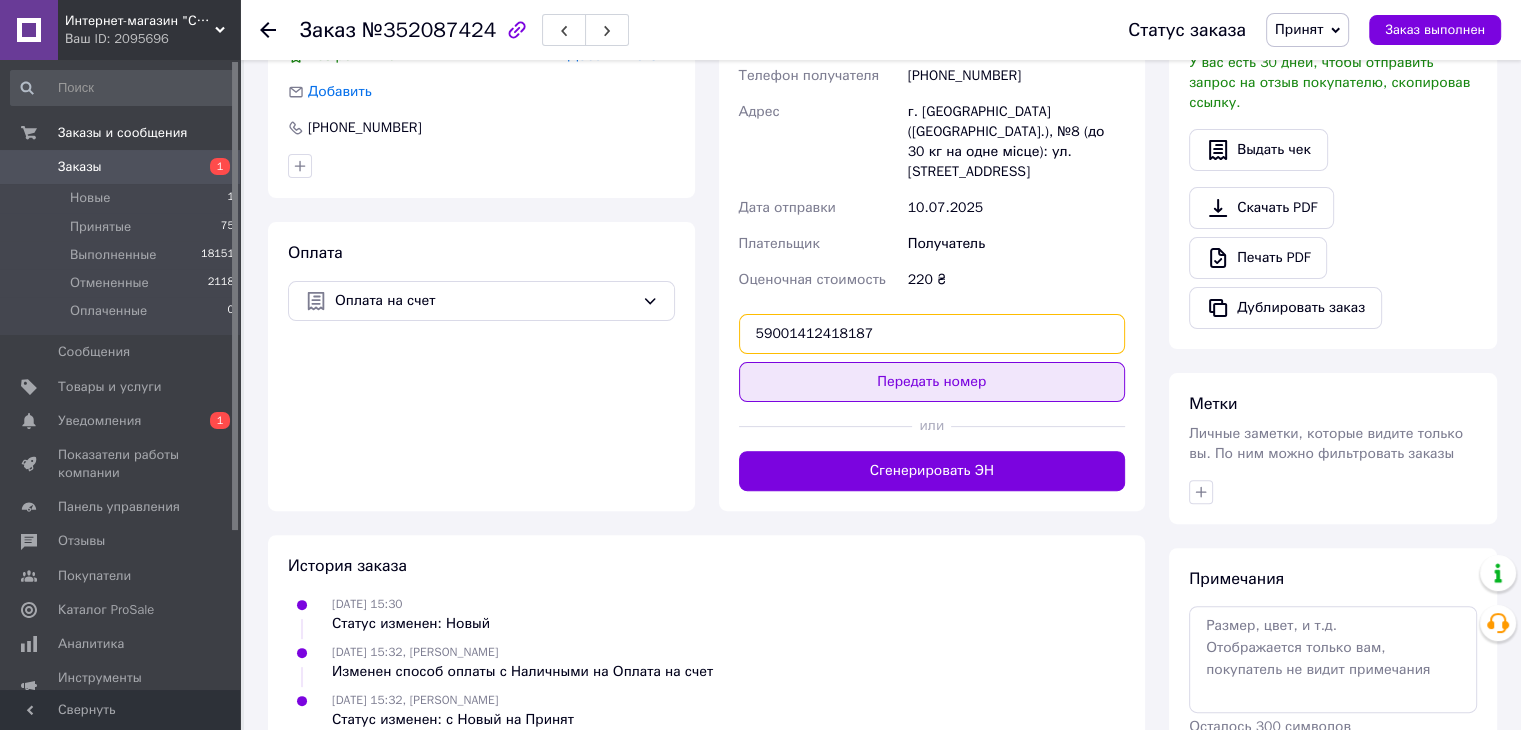 type on "59001412418187" 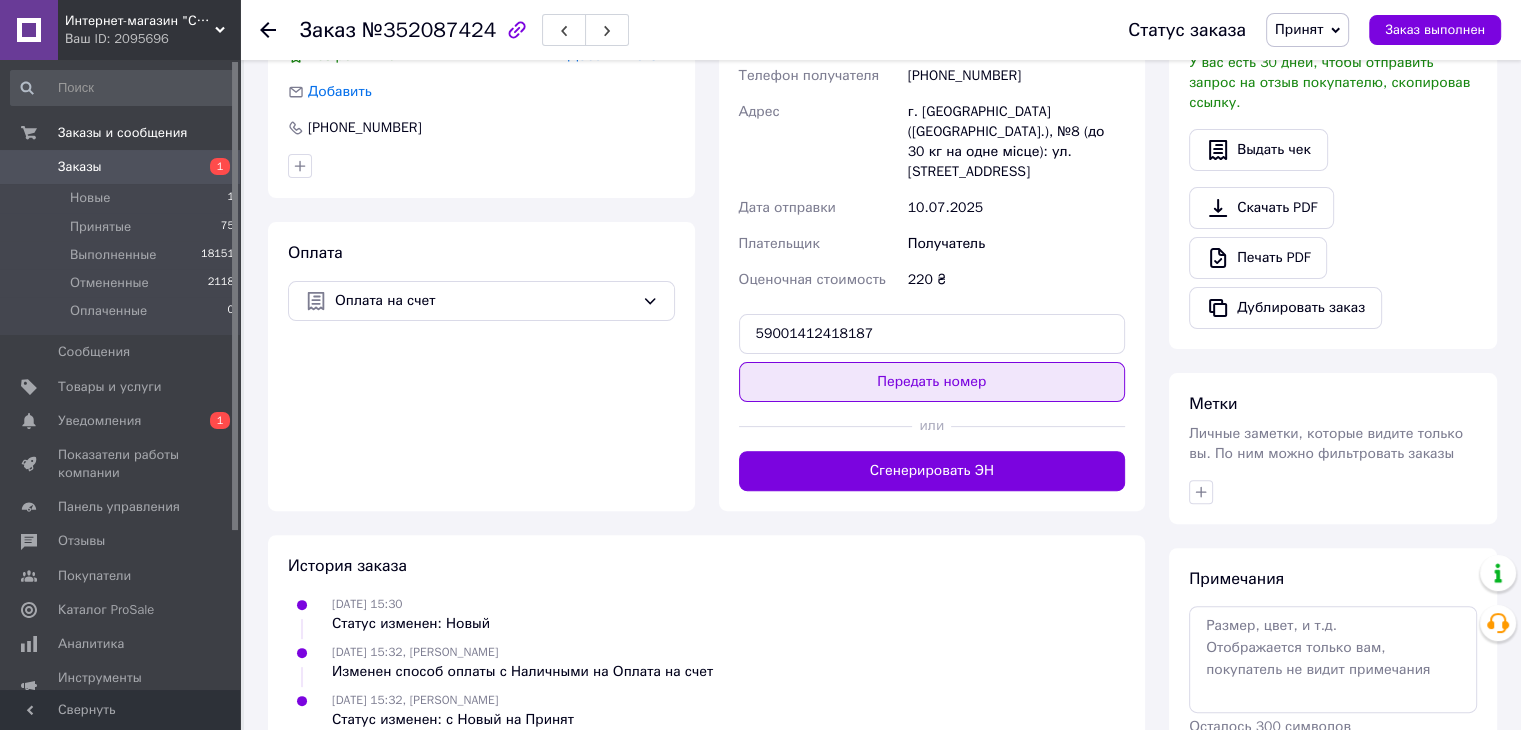 click on "Передать номер" at bounding box center [932, 382] 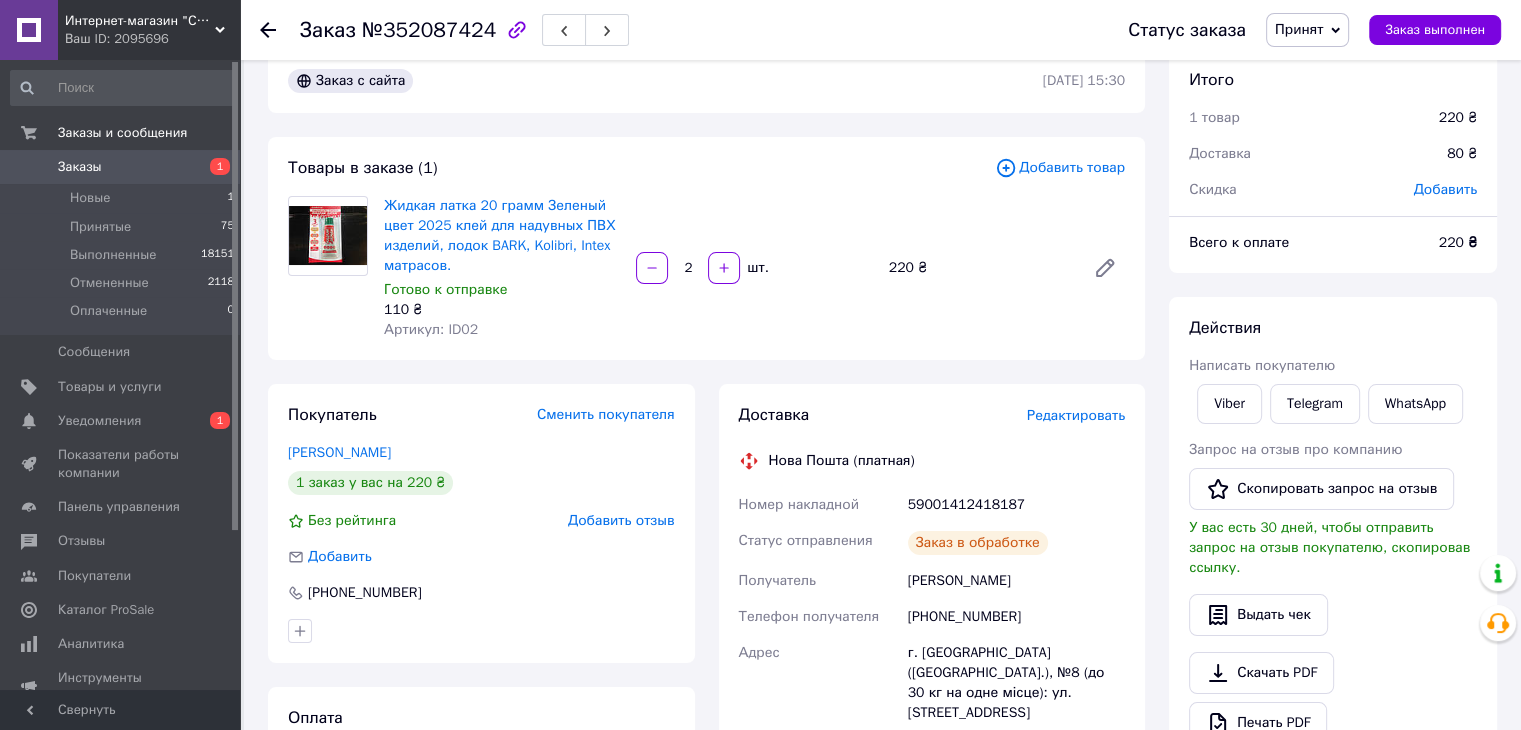 scroll, scrollTop: 0, scrollLeft: 0, axis: both 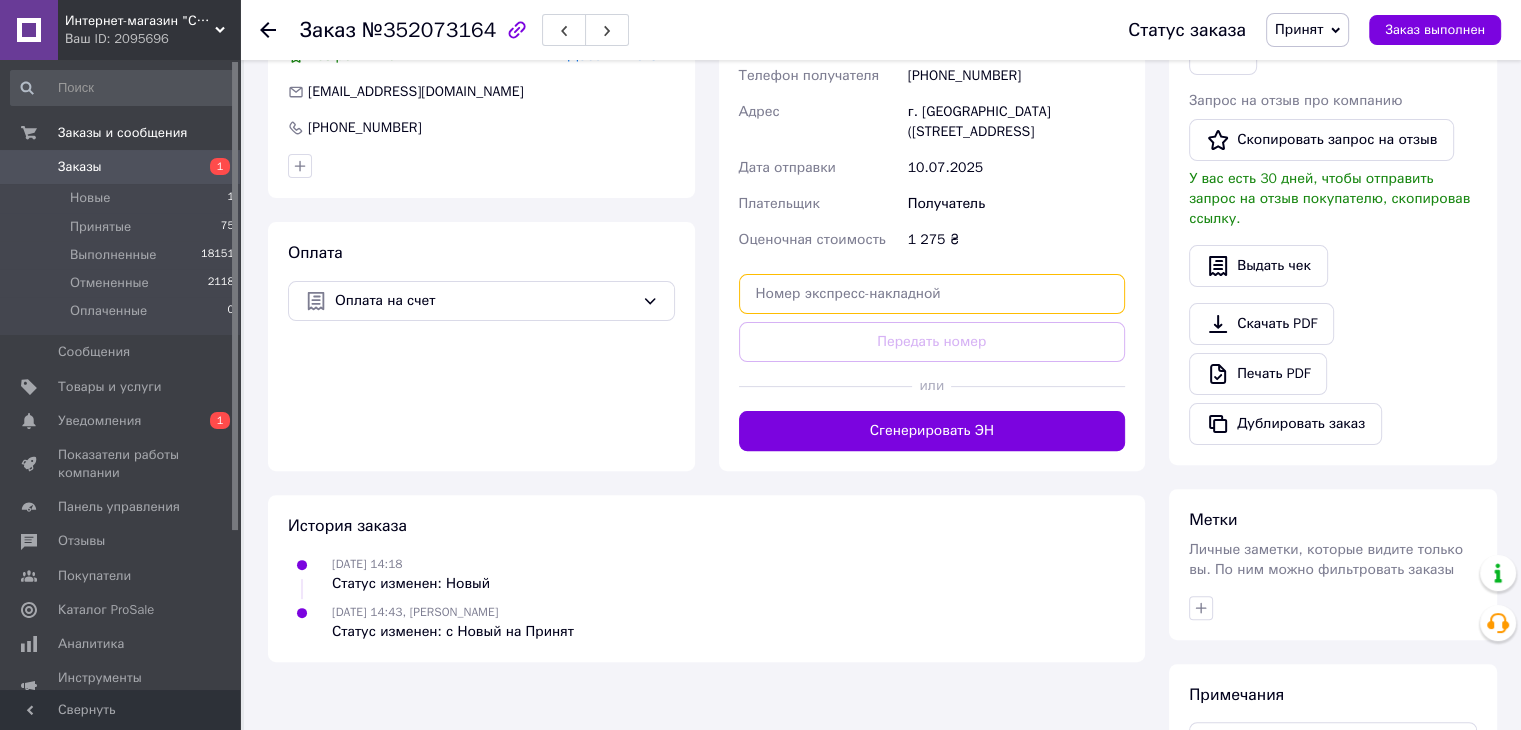 click at bounding box center [932, 294] 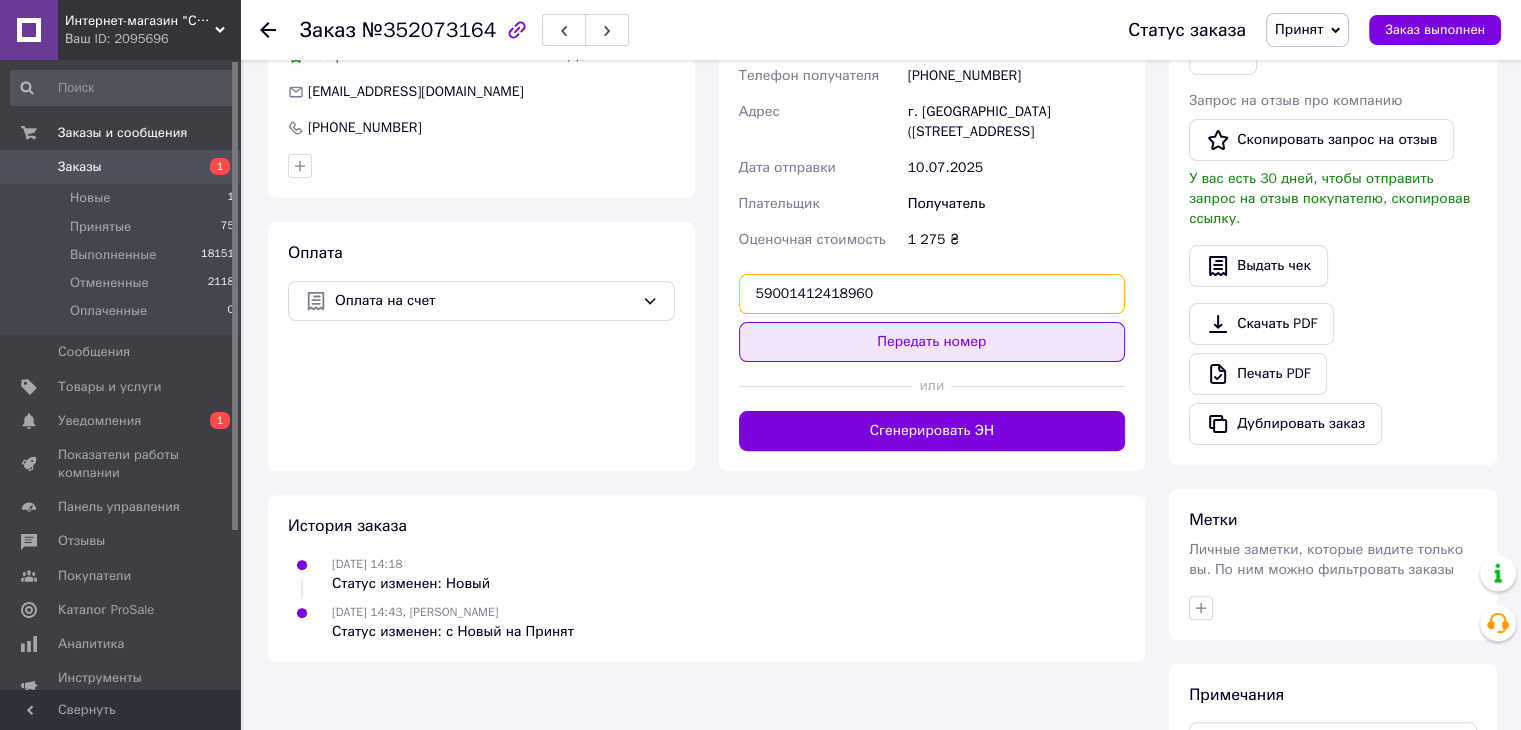 type on "59001412418960" 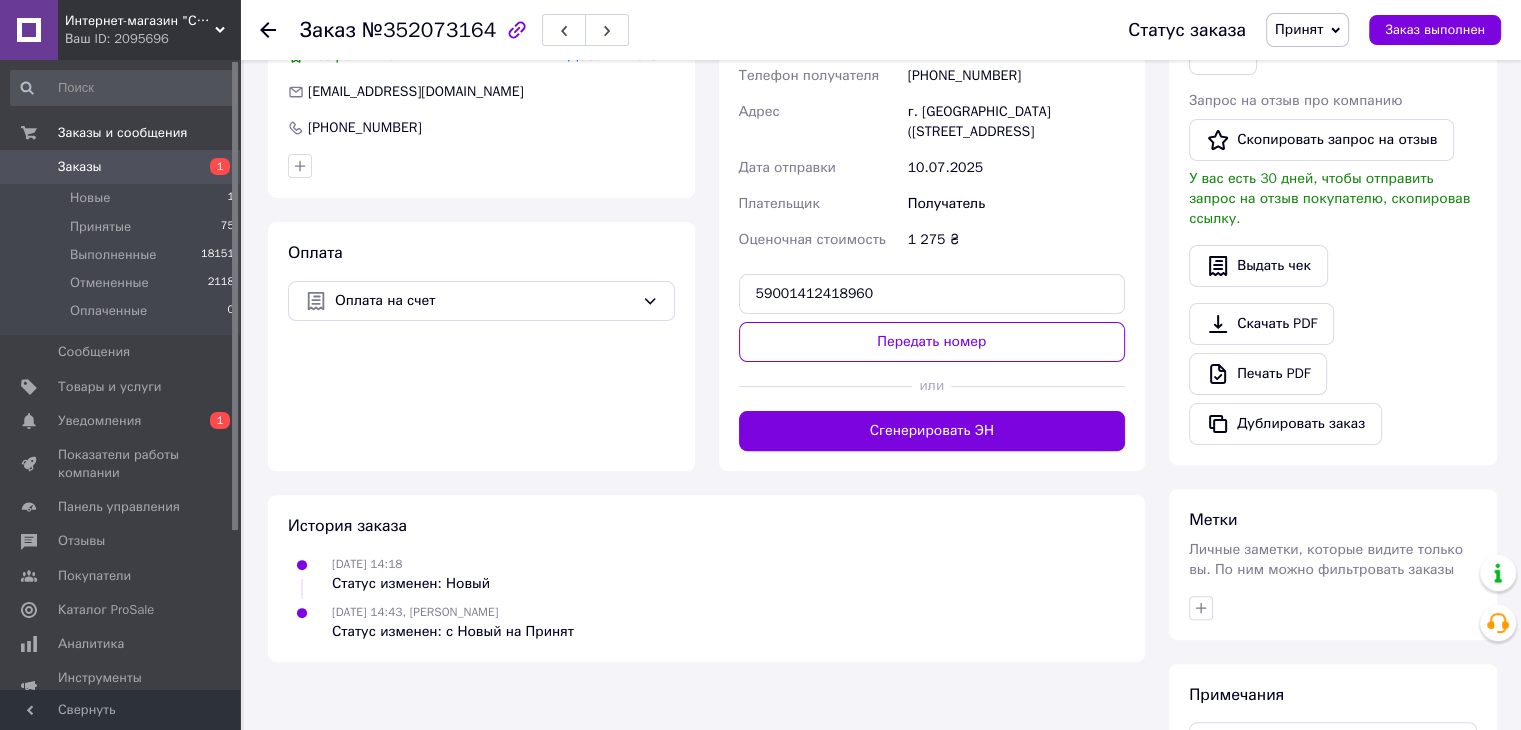 click on "Передать номер" at bounding box center (932, 342) 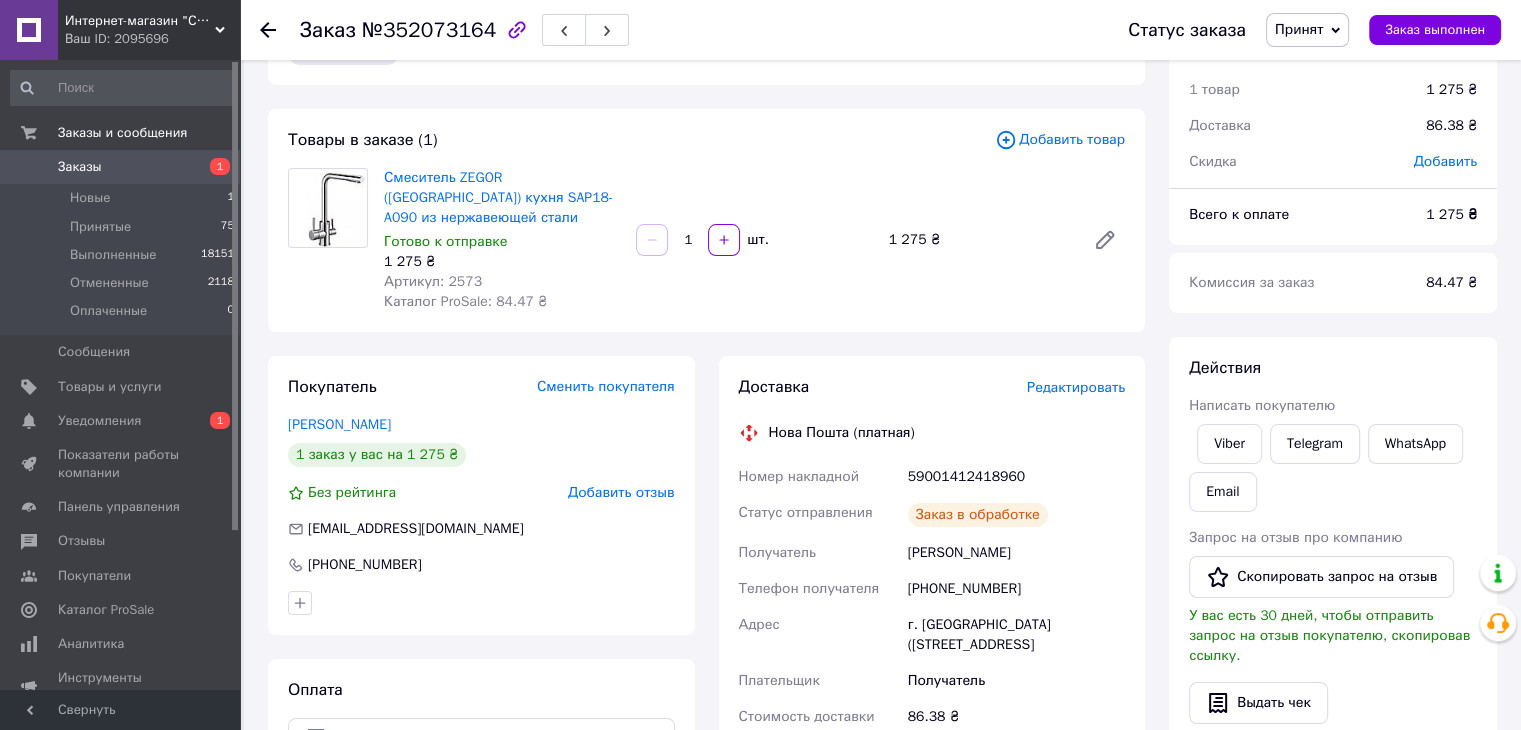 scroll, scrollTop: 0, scrollLeft: 0, axis: both 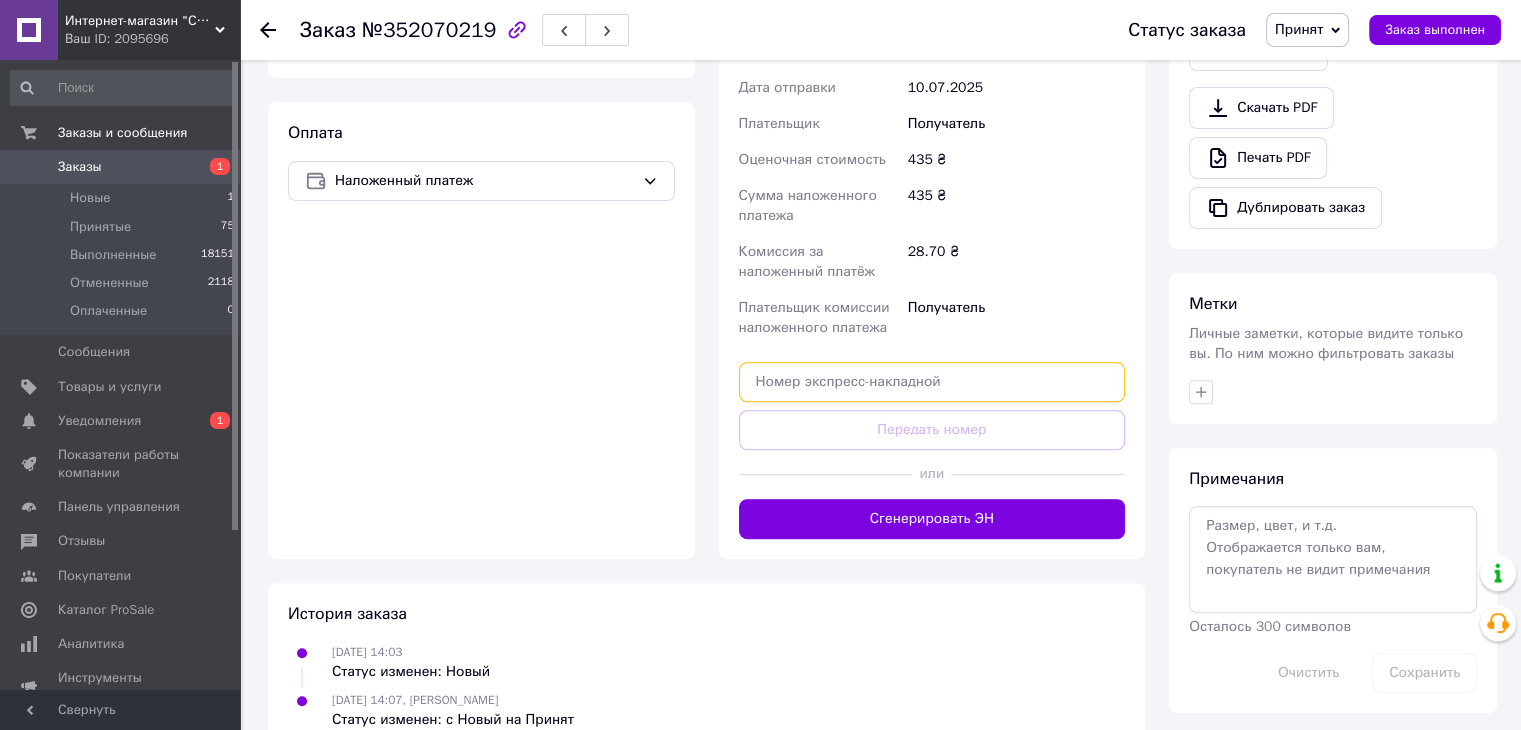 click at bounding box center [932, 382] 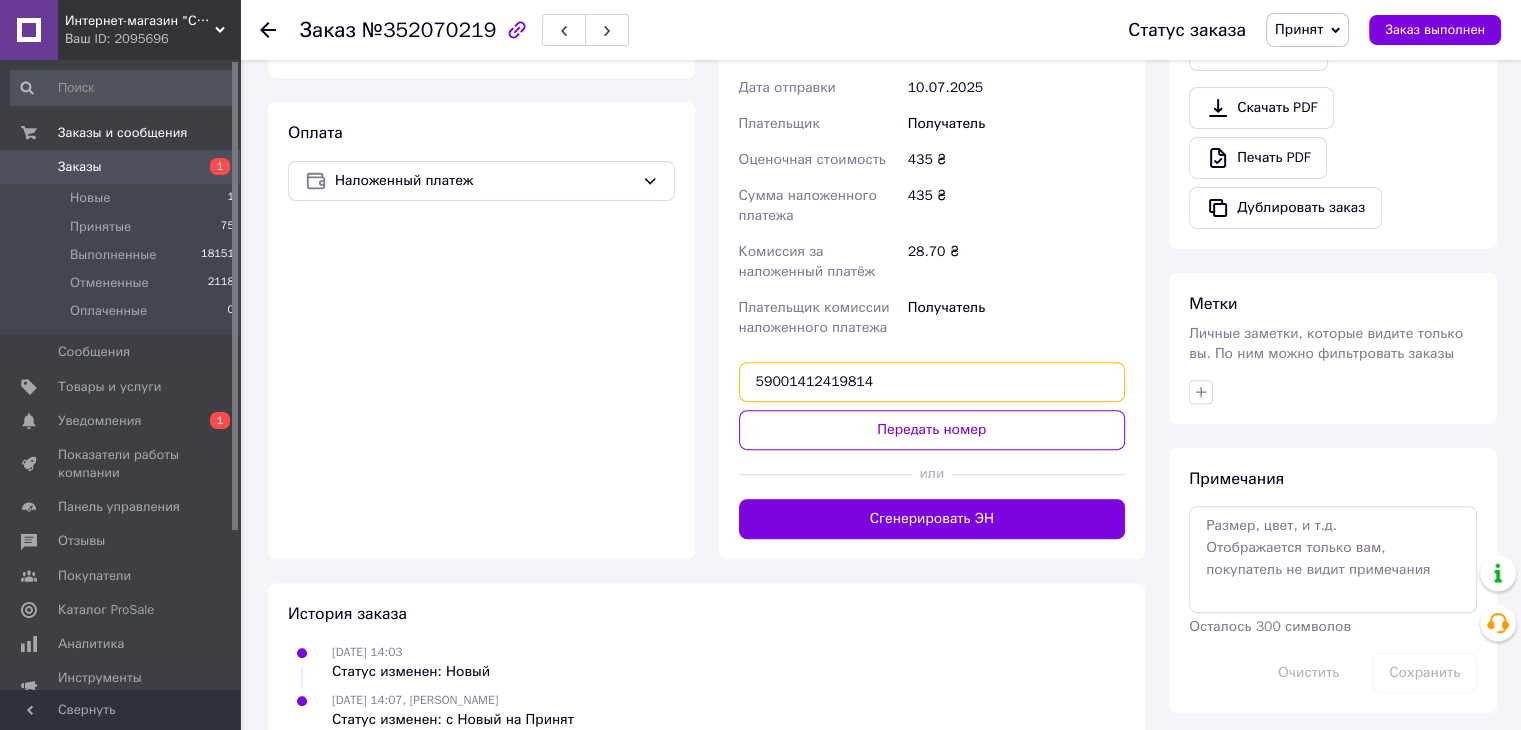 click on "59001412419814" at bounding box center (932, 382) 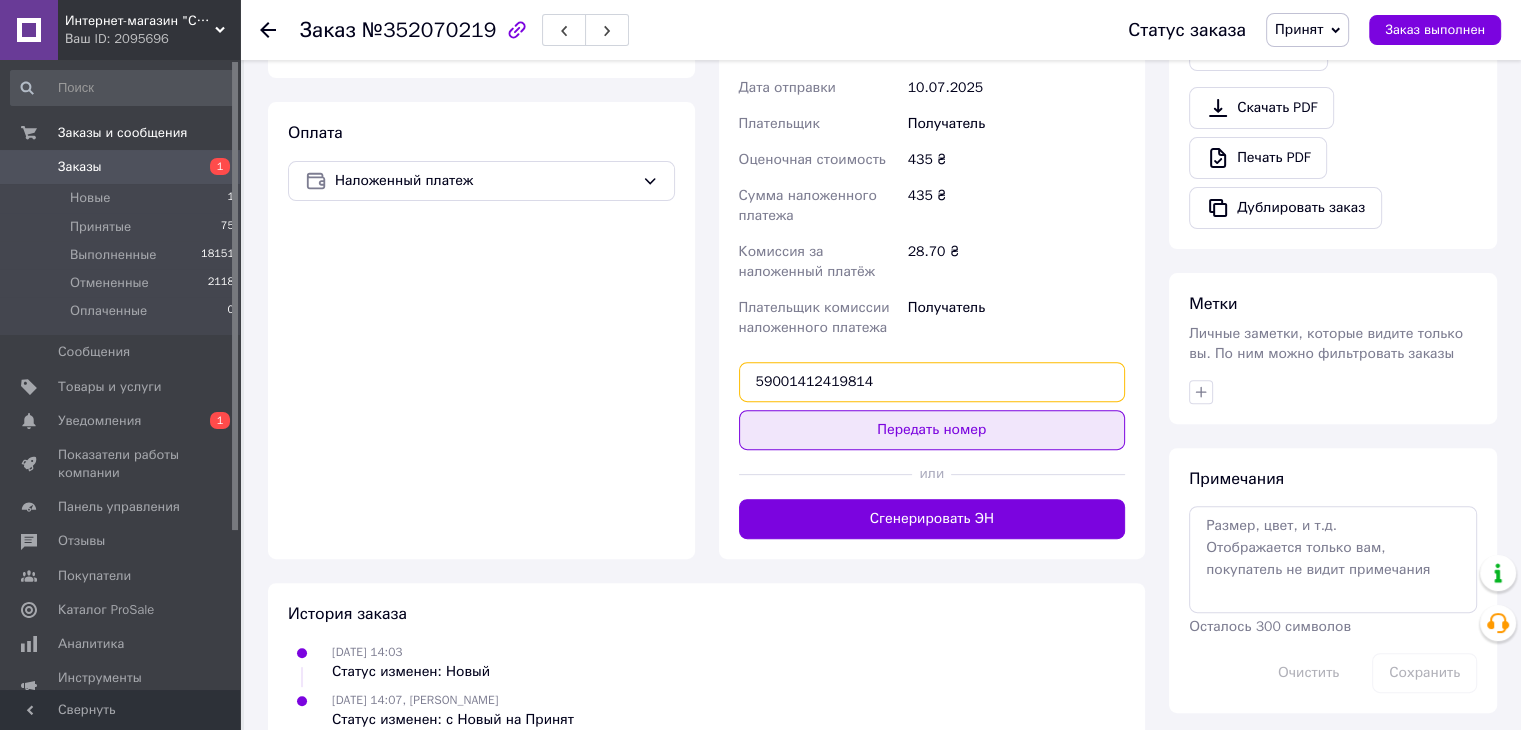 type on "59001412419814" 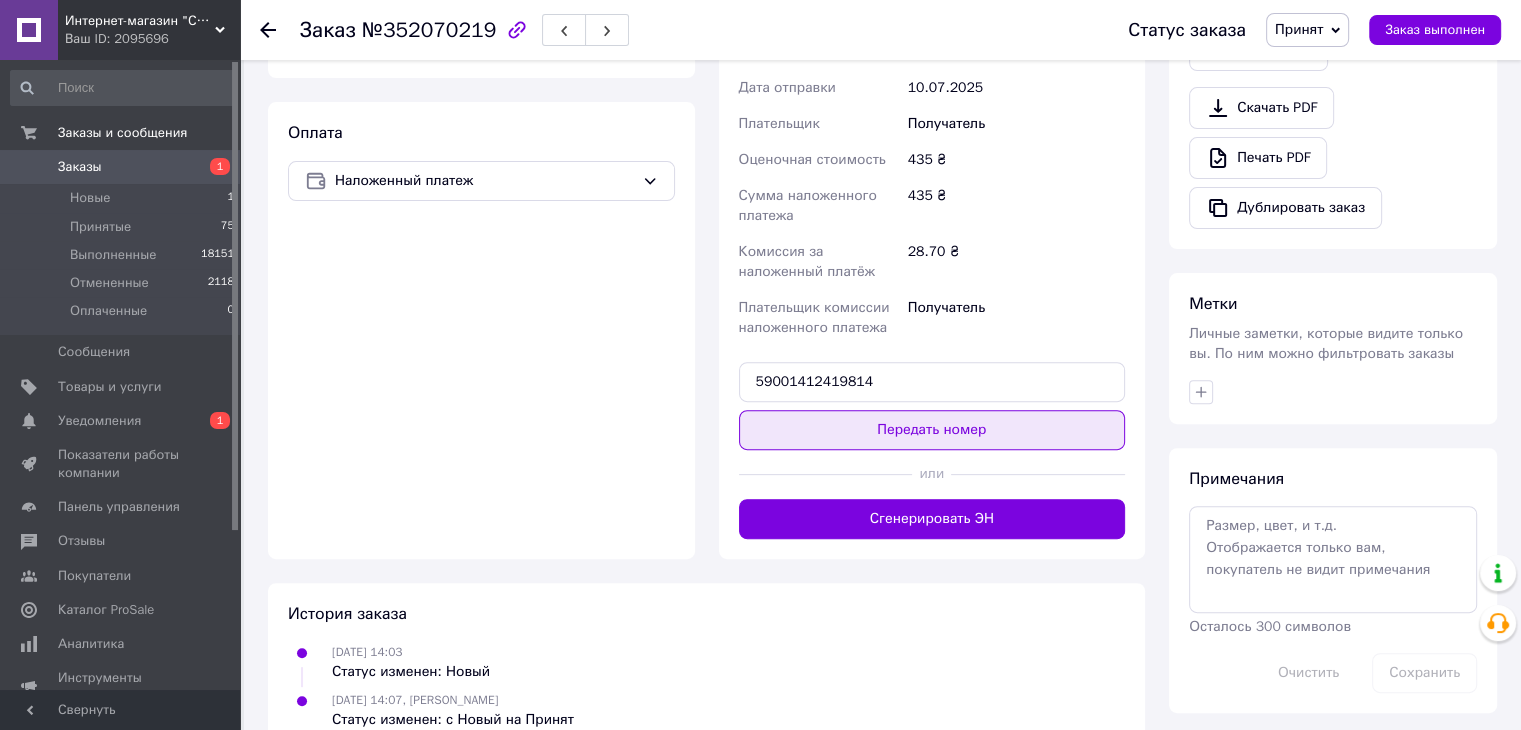 click on "Передать номер" at bounding box center [932, 430] 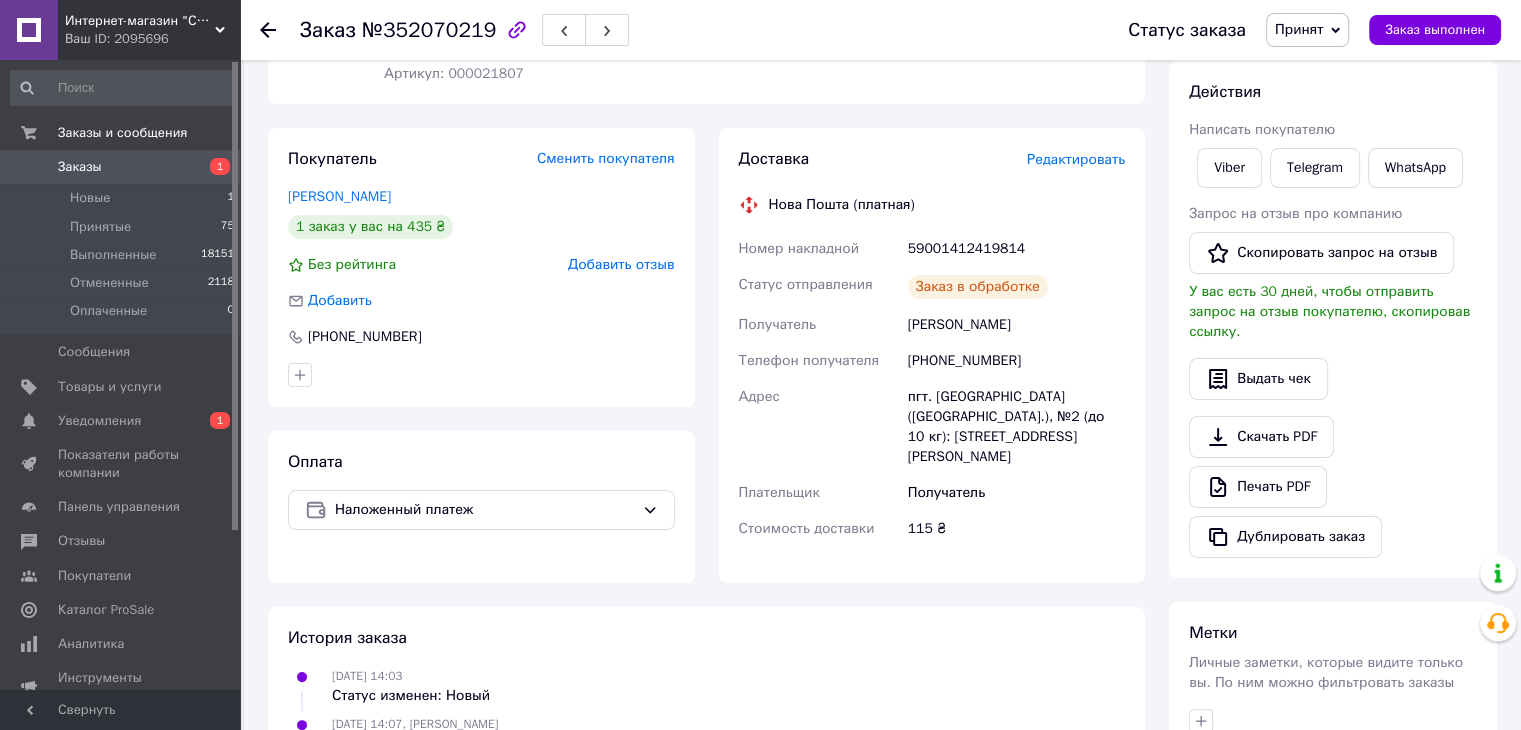 scroll, scrollTop: 184, scrollLeft: 0, axis: vertical 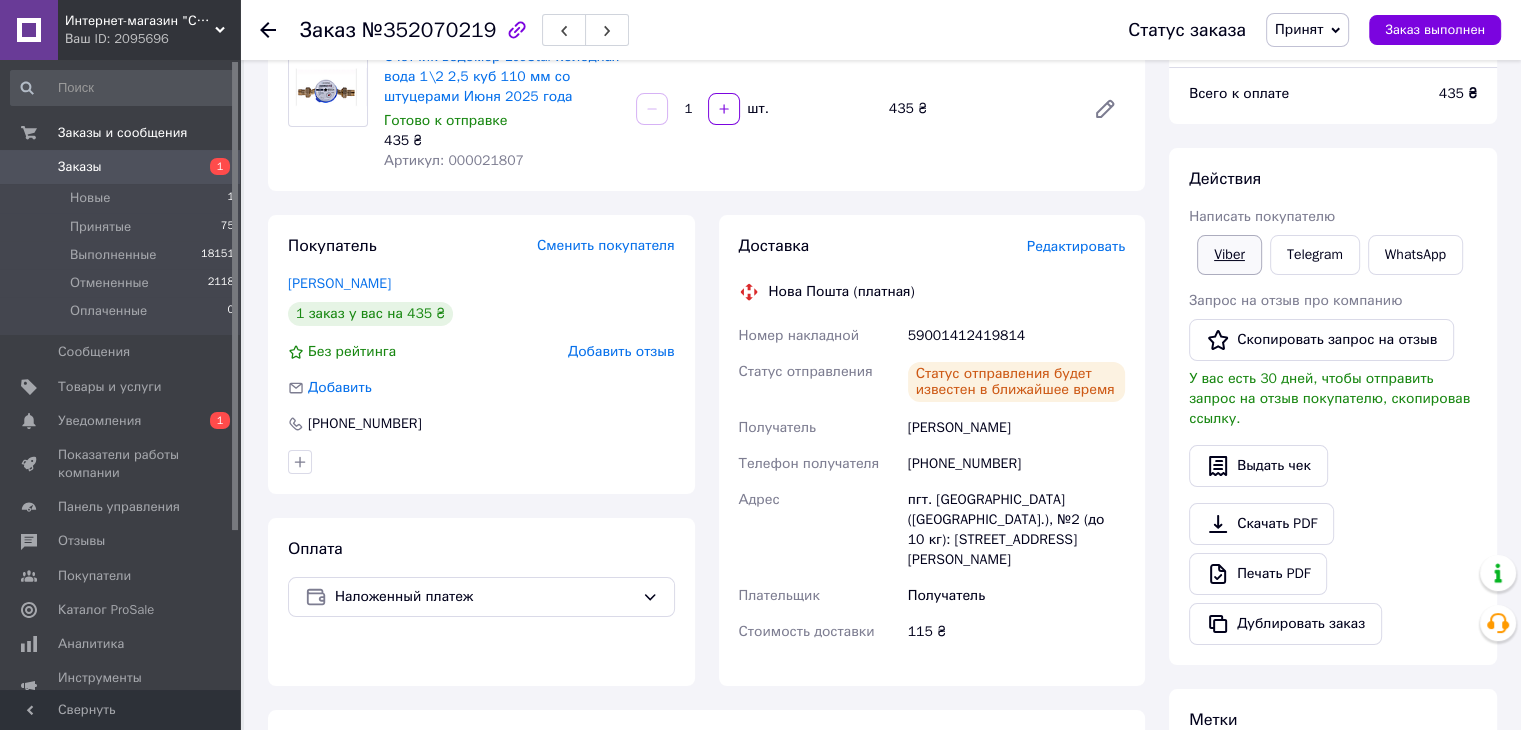 click on "Viber" at bounding box center (1229, 255) 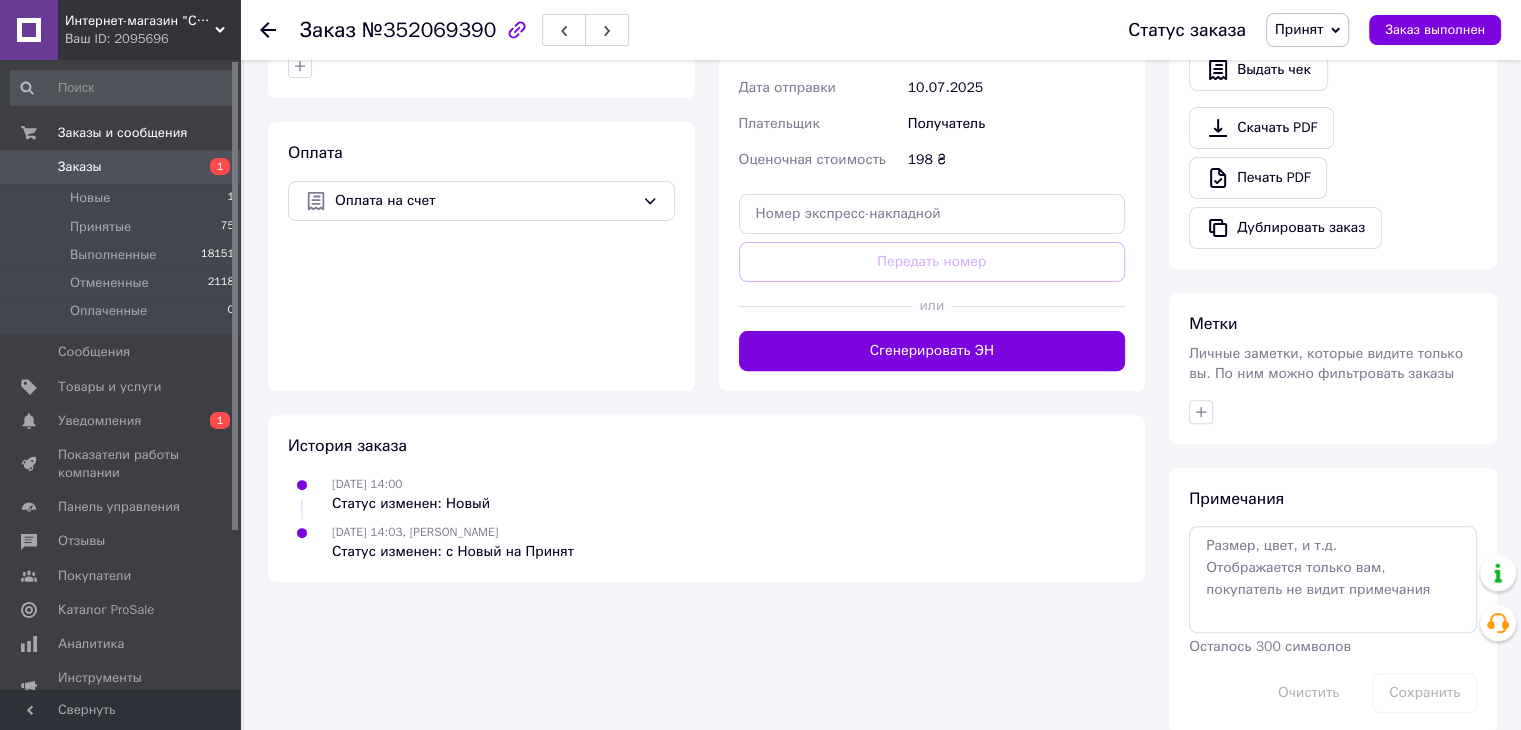 scroll, scrollTop: 584, scrollLeft: 0, axis: vertical 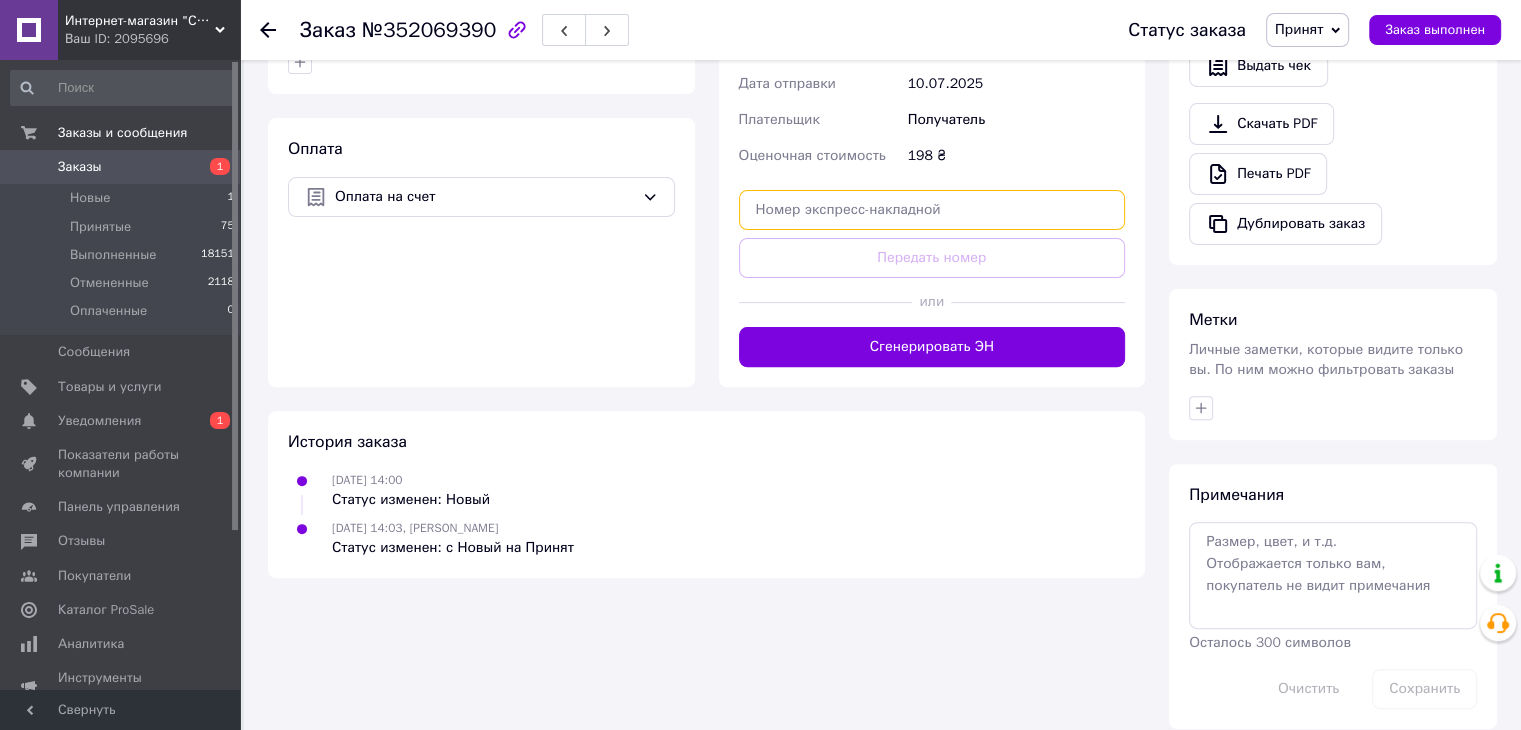 click at bounding box center [932, 210] 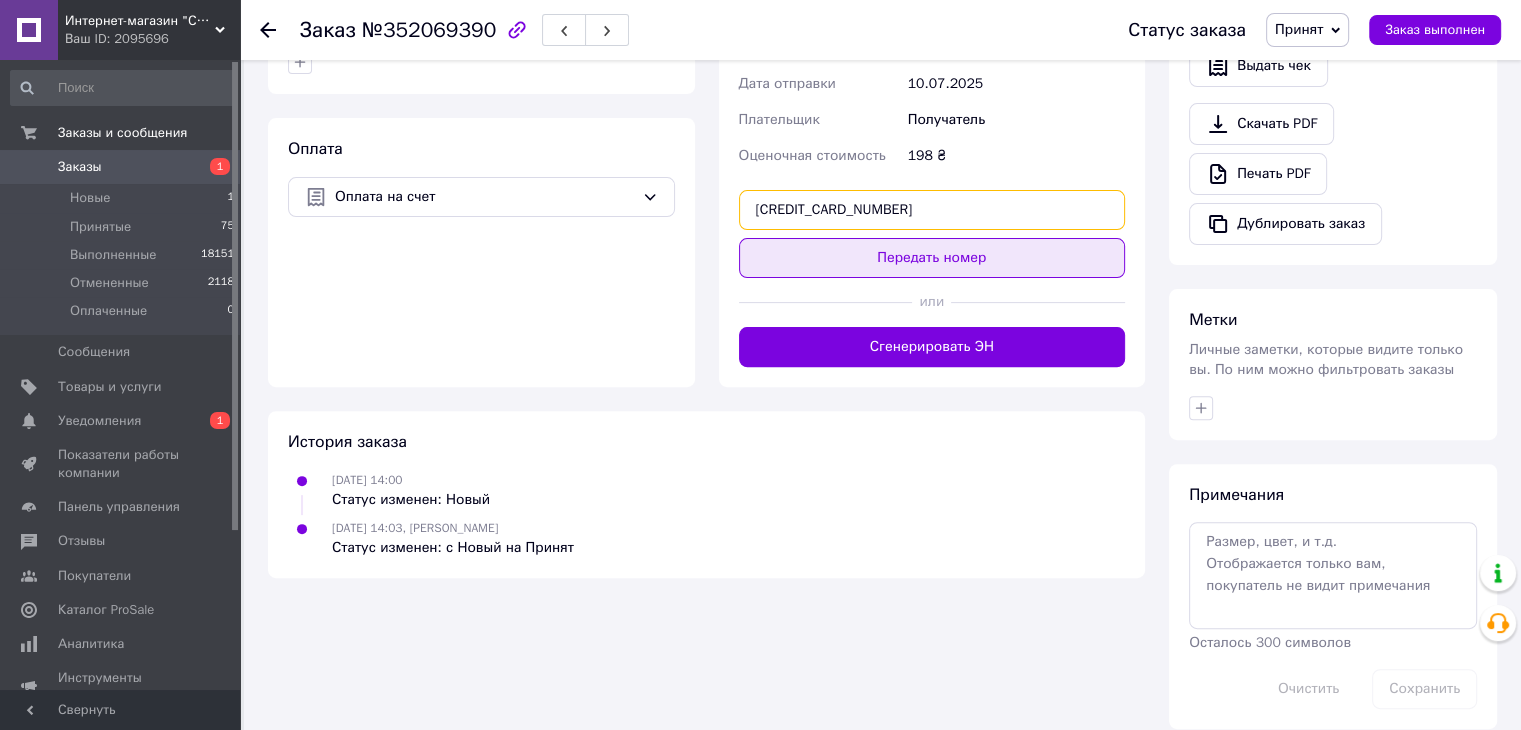 type on "[CREDIT_CARD_NUMBER]" 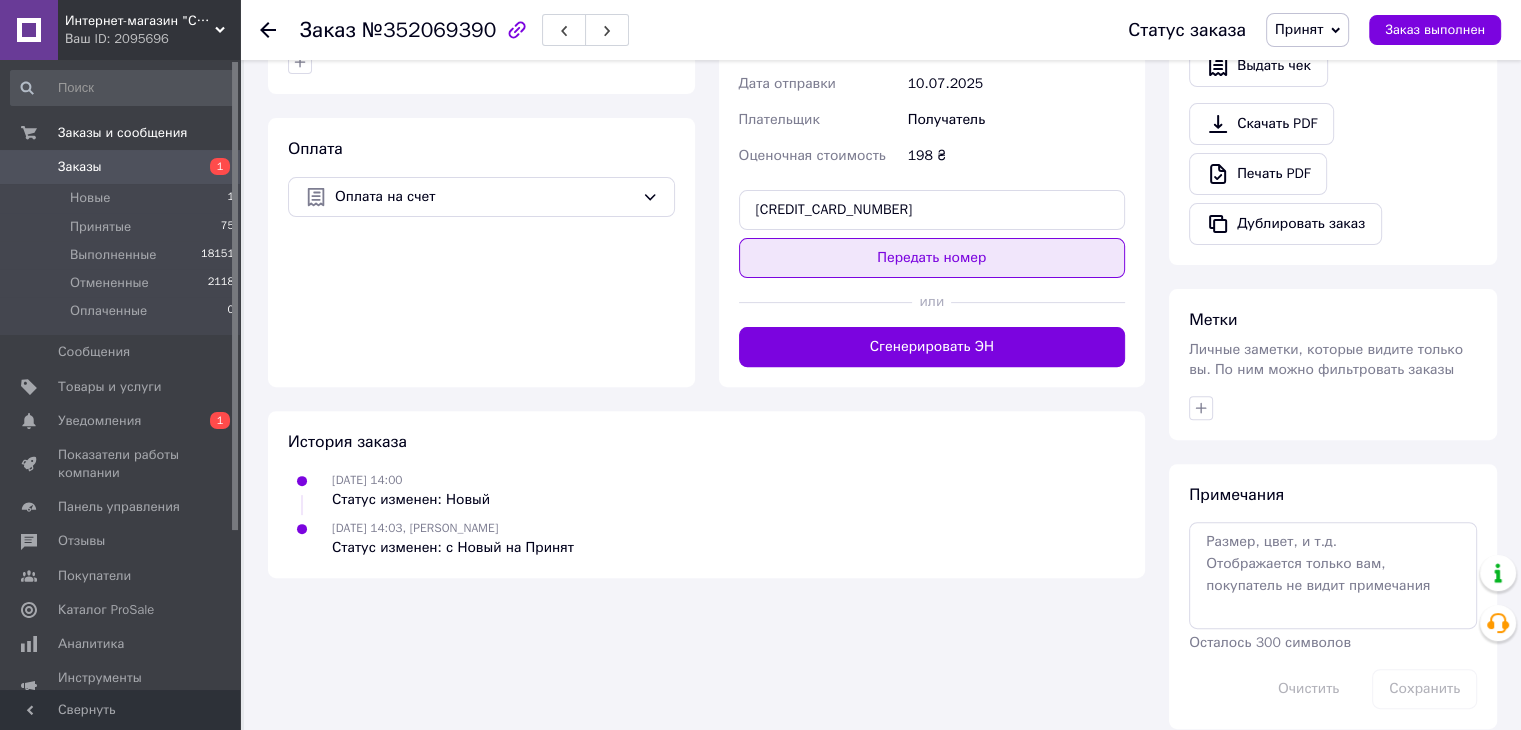 click on "Передать номер" at bounding box center [932, 258] 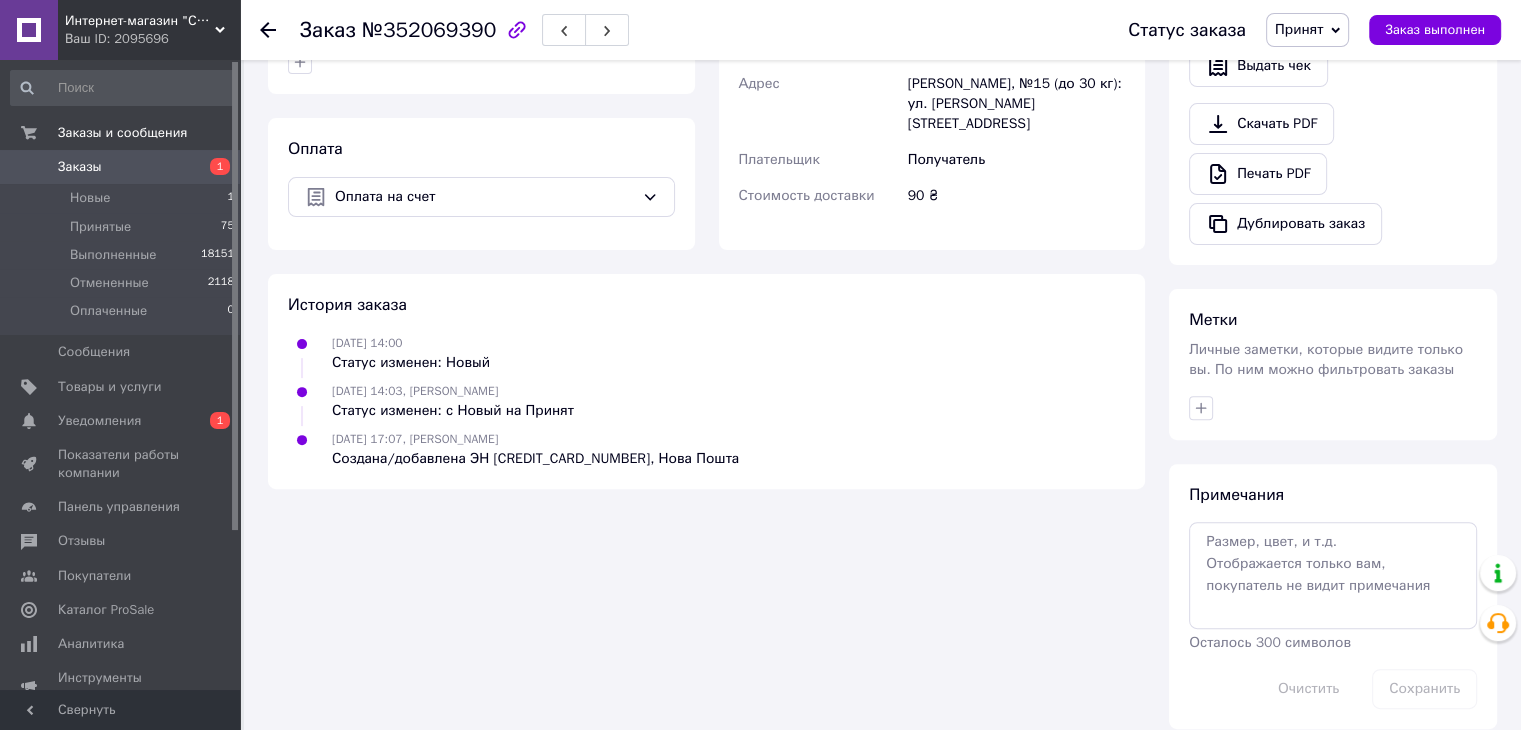 scroll, scrollTop: 184, scrollLeft: 0, axis: vertical 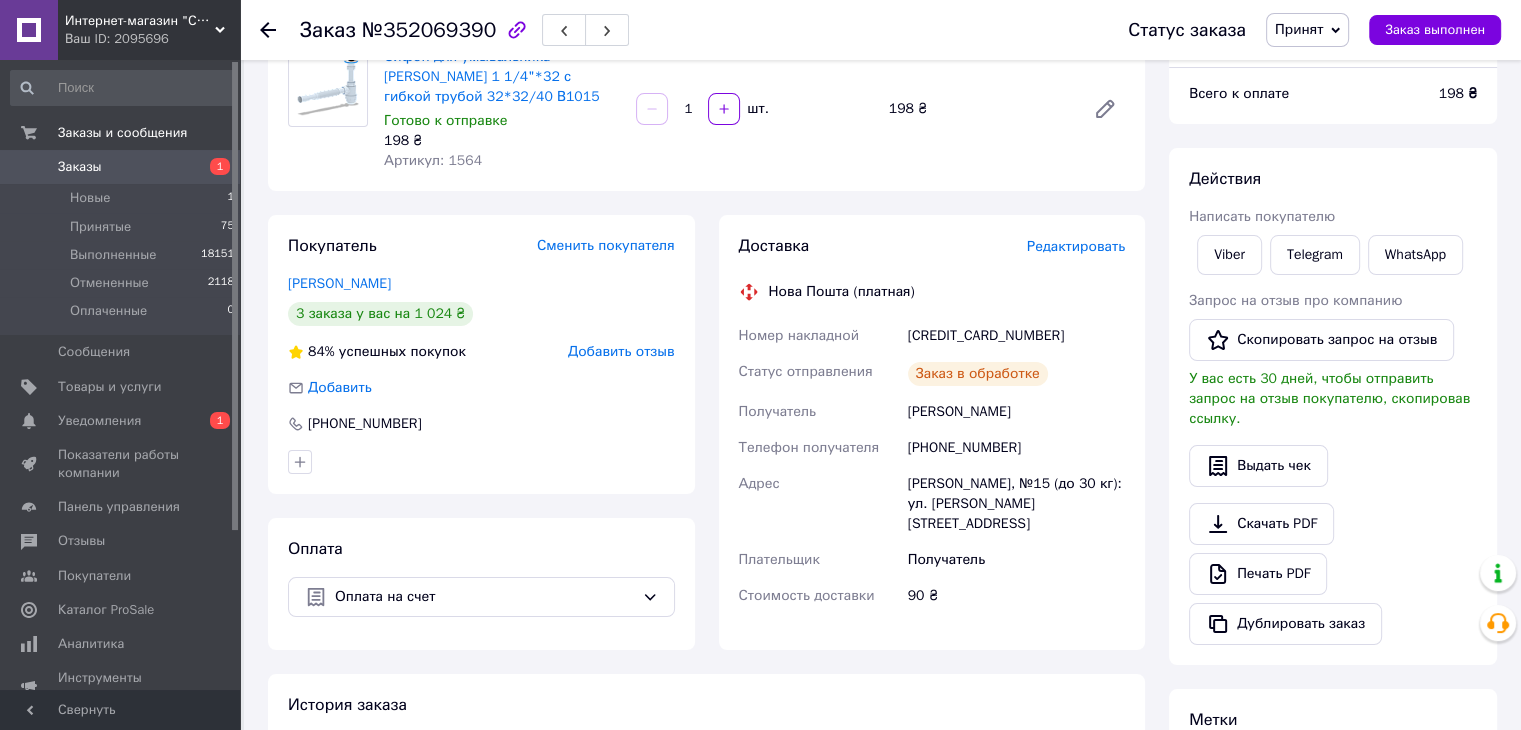click on "59001412420455" at bounding box center (1016, 336) 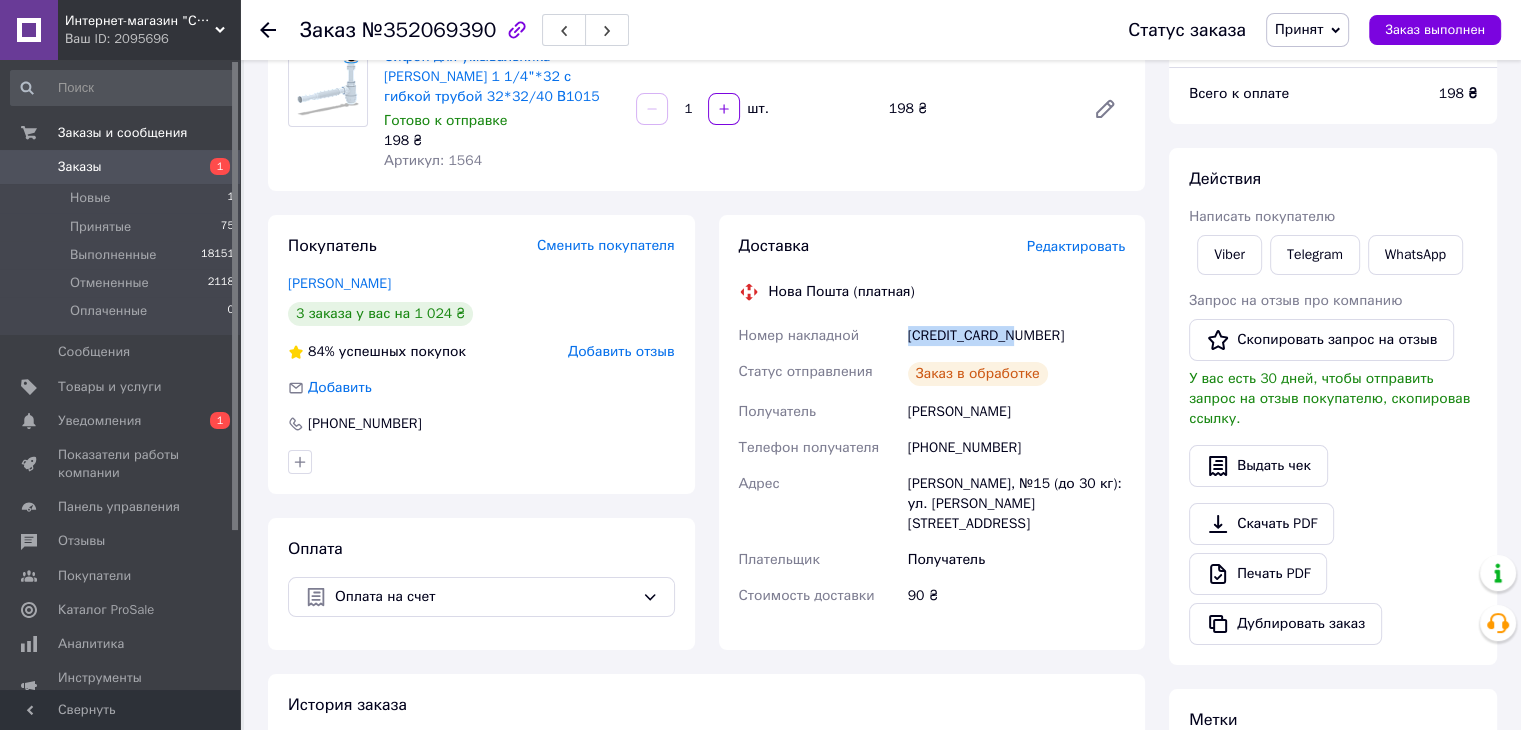 click on "59001412420455" at bounding box center (1016, 336) 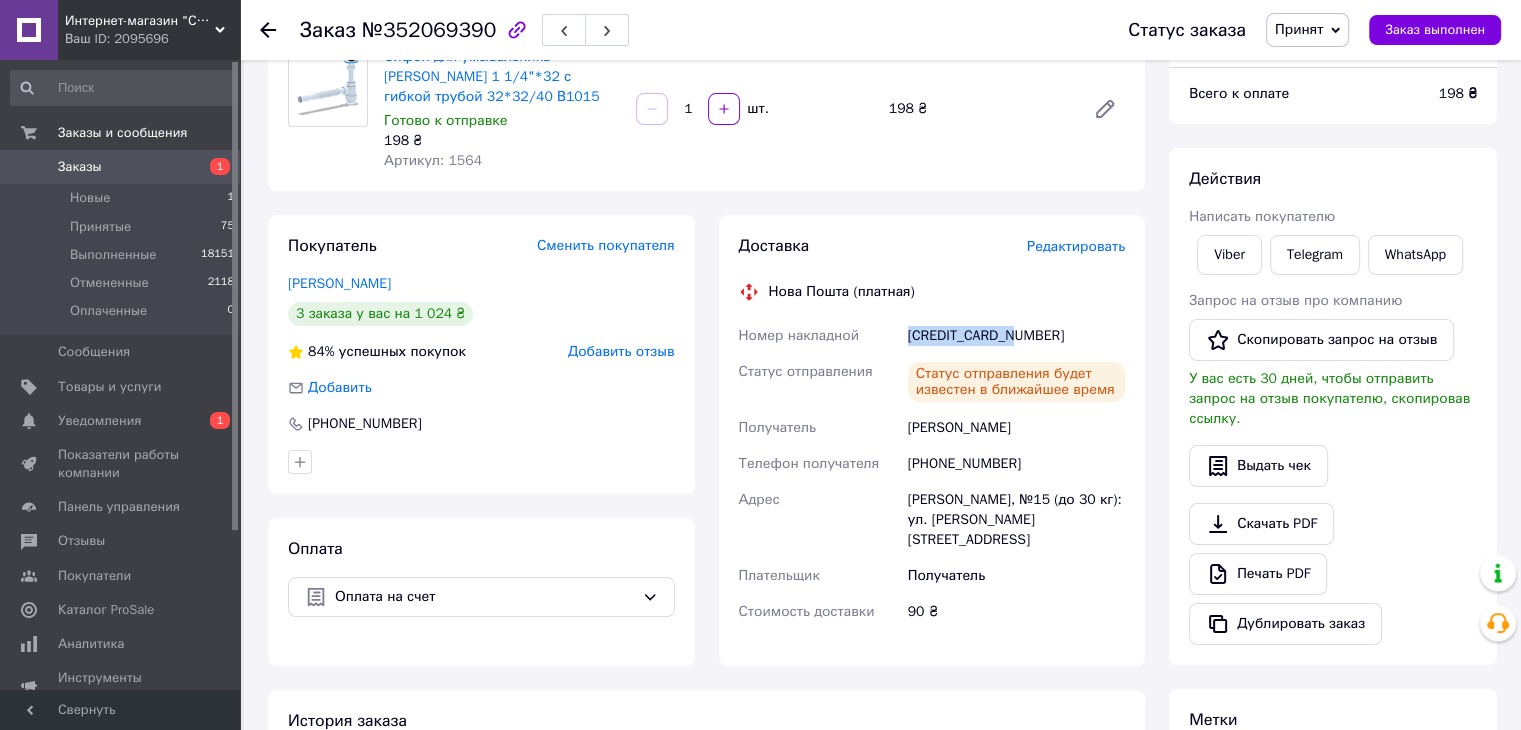 copy on "59001412420455" 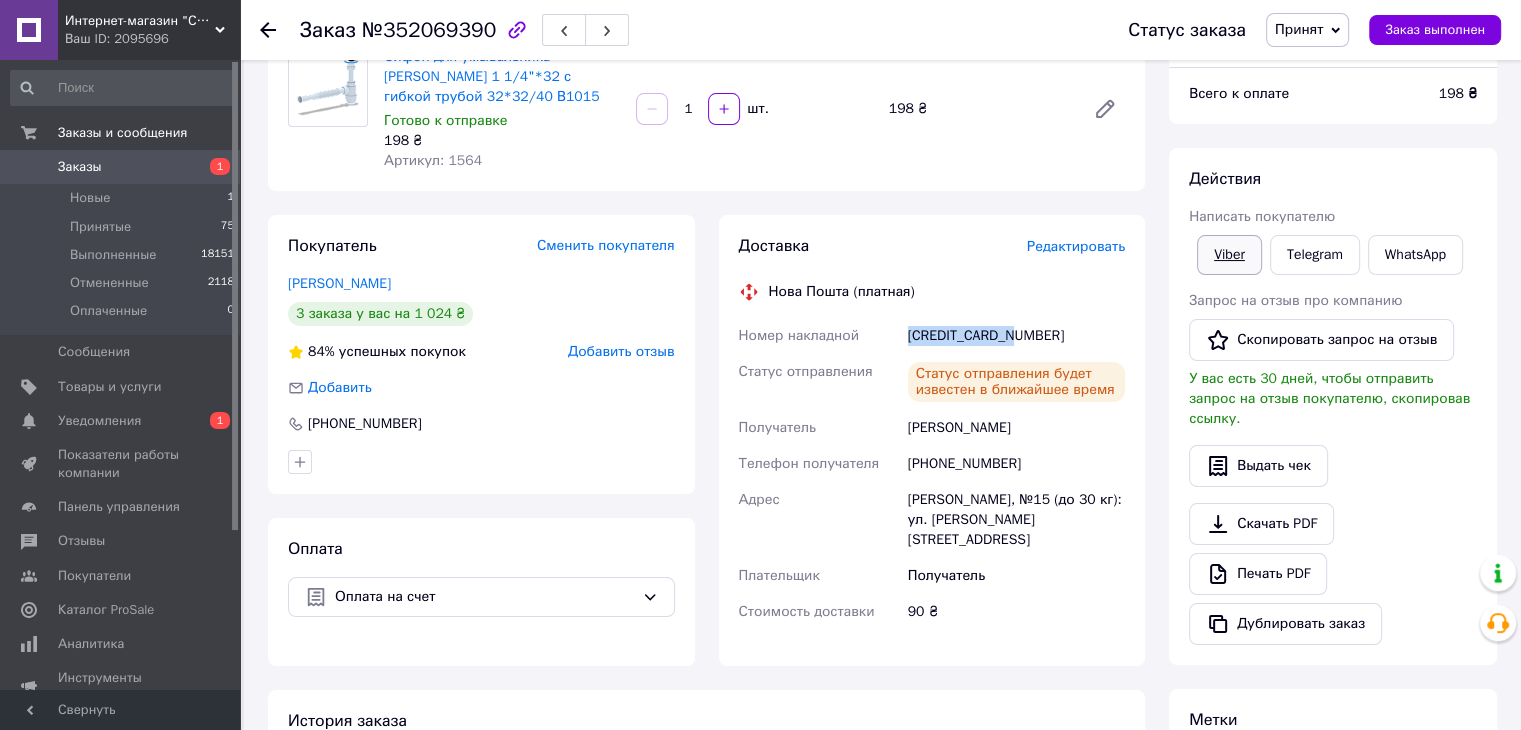 click on "Viber" at bounding box center (1229, 255) 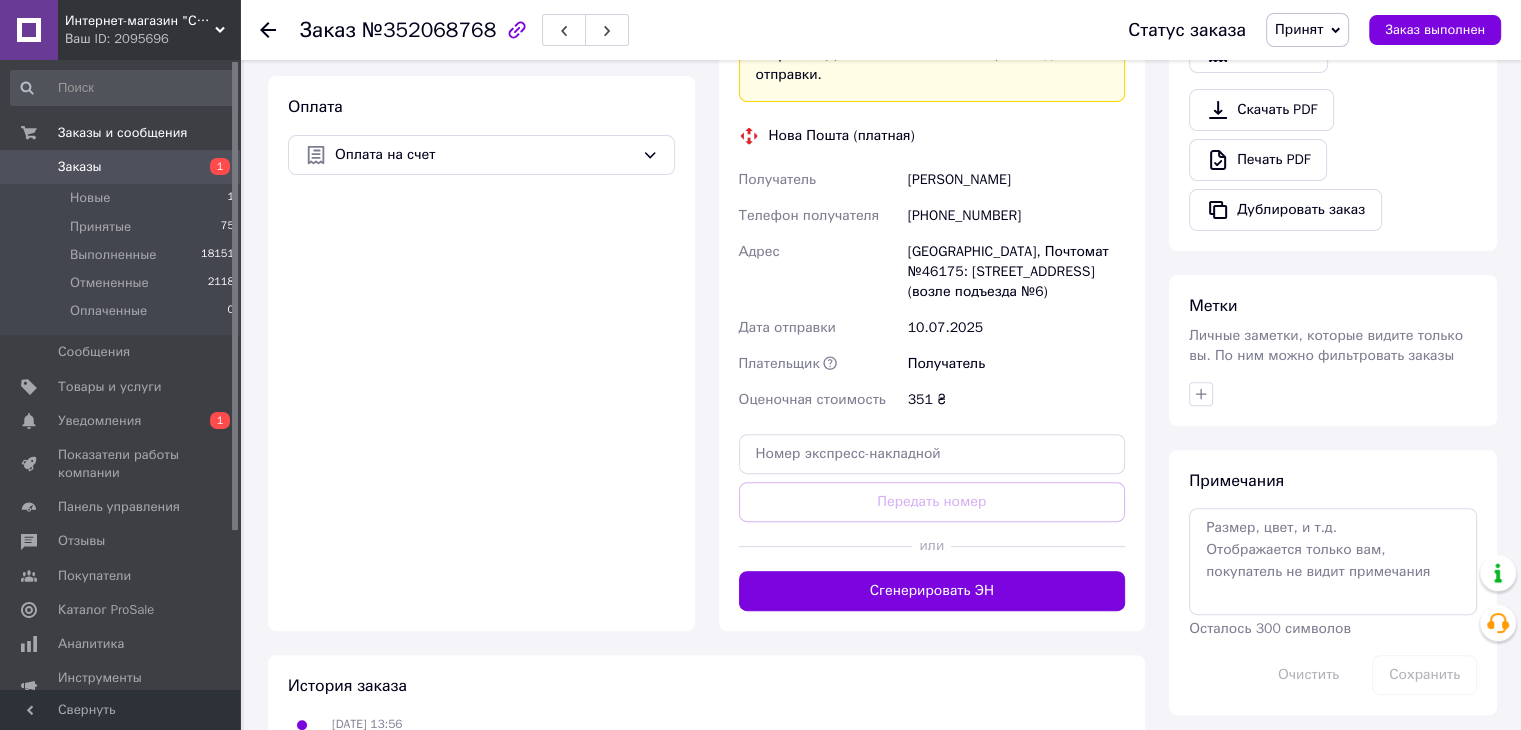 scroll, scrollTop: 761, scrollLeft: 0, axis: vertical 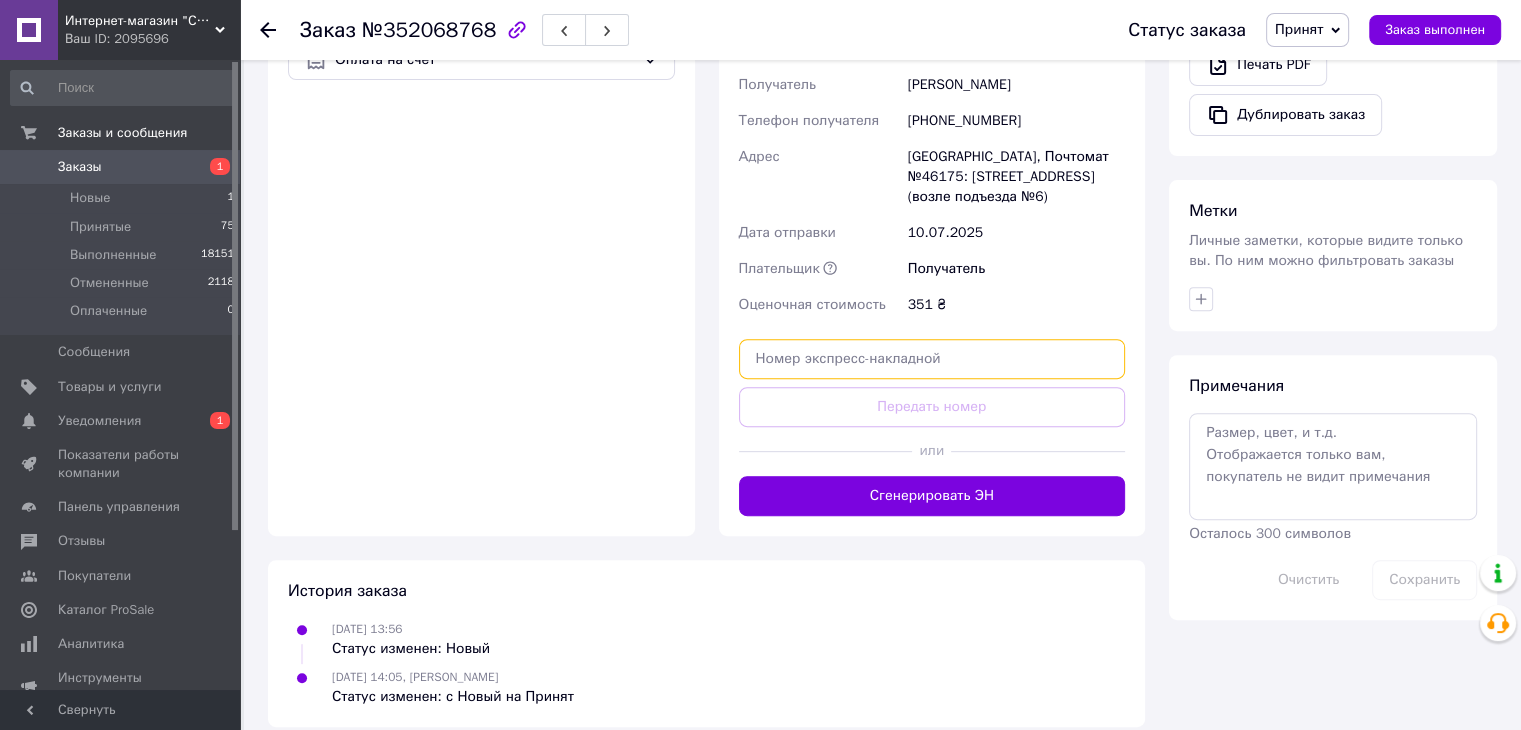 click at bounding box center [932, 359] 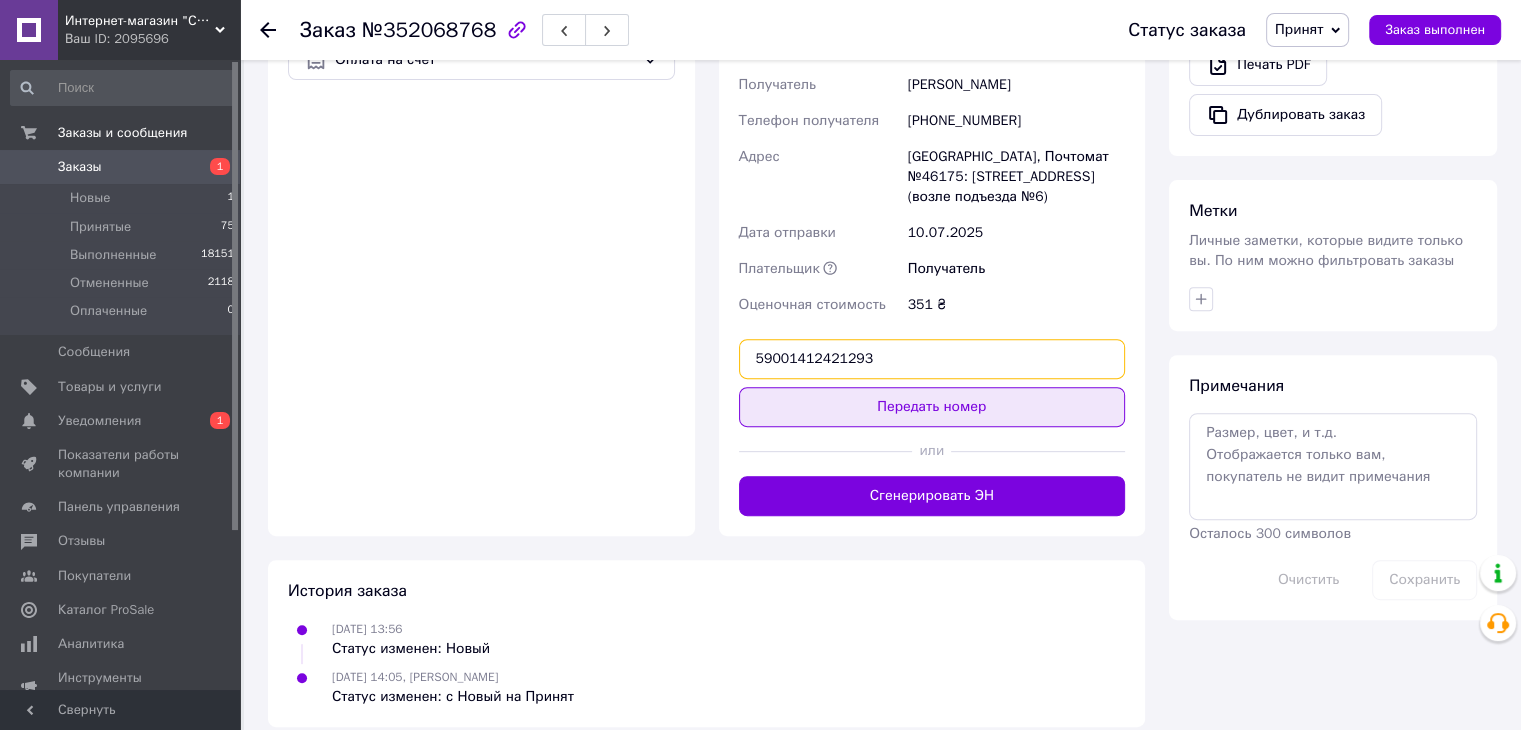 type on "59001412421293" 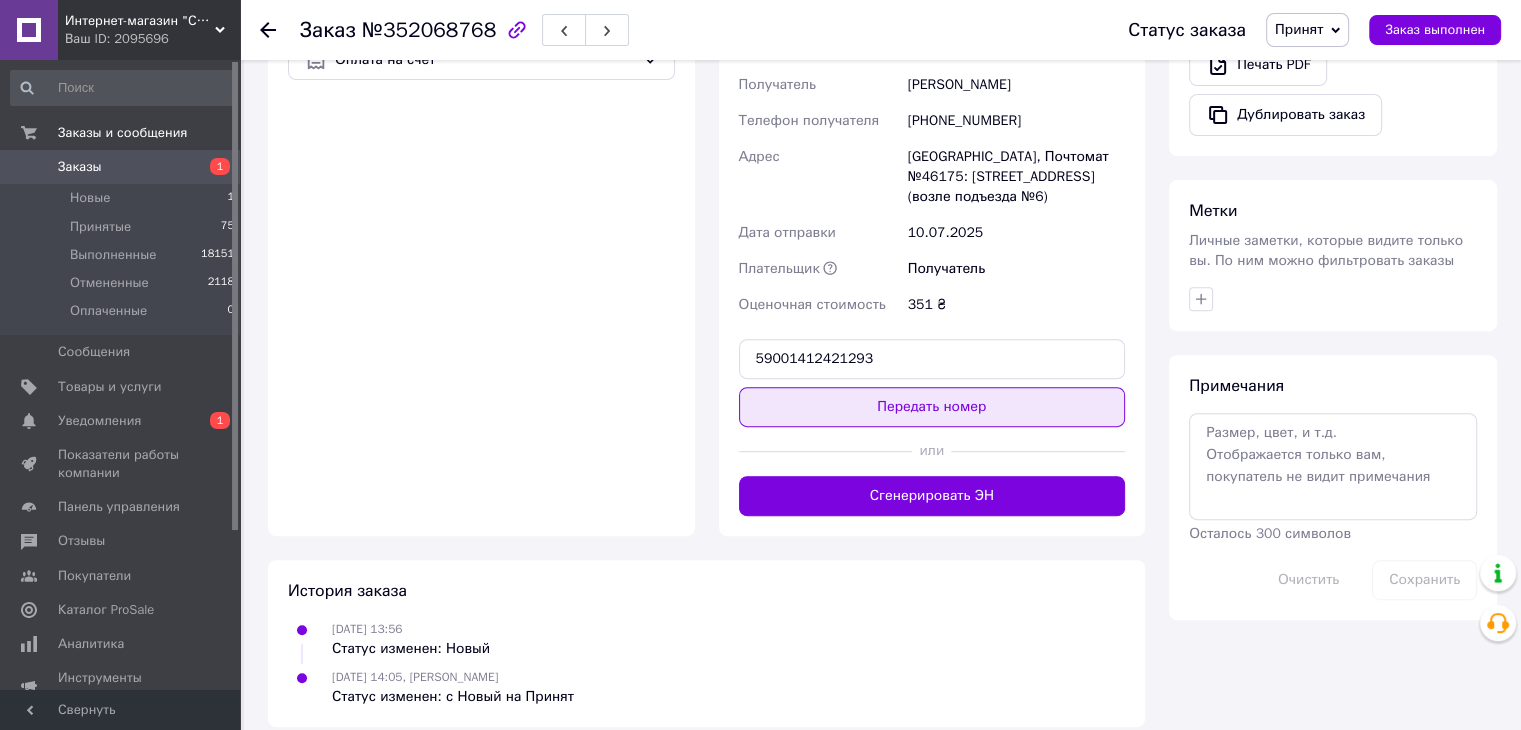 click on "Передать номер" at bounding box center [932, 407] 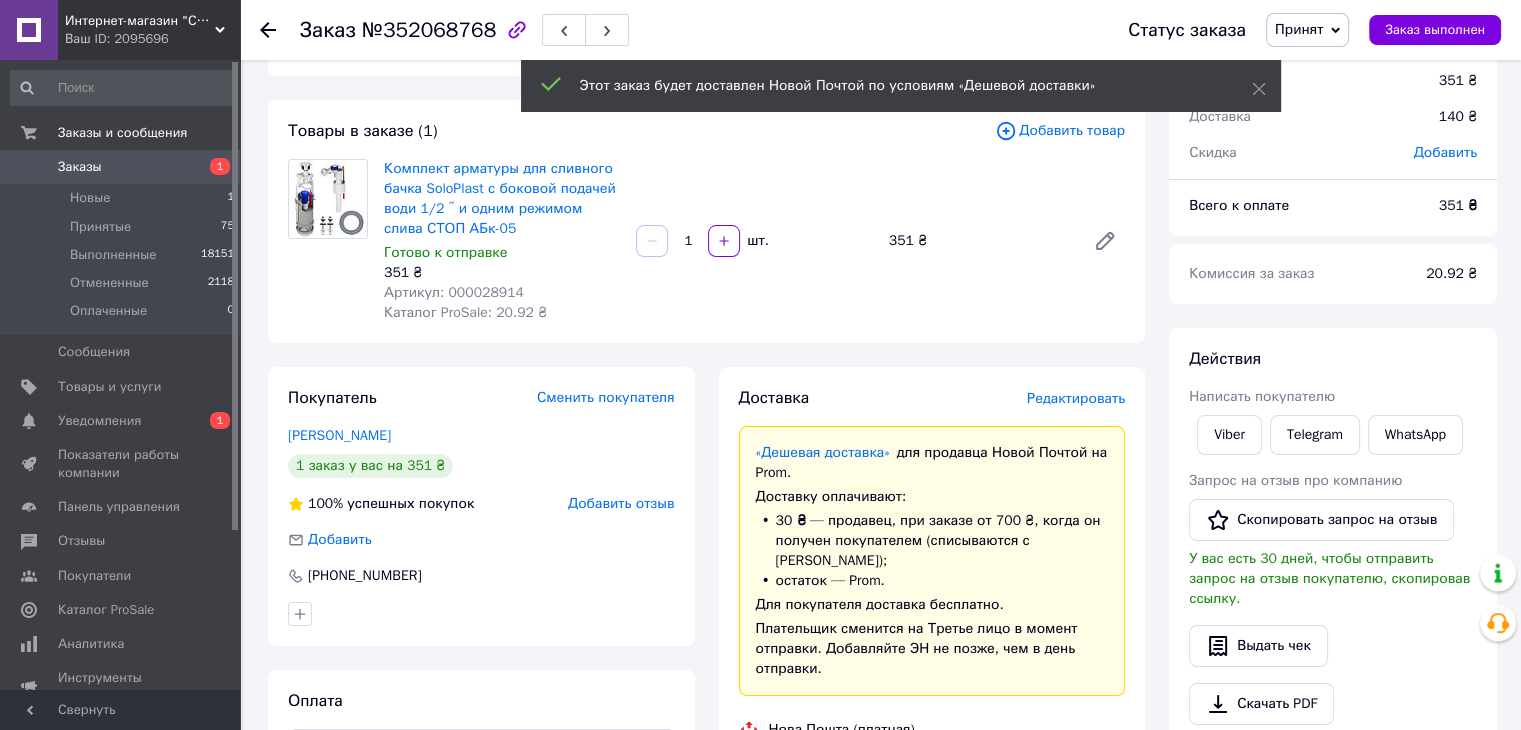 scroll, scrollTop: 0, scrollLeft: 0, axis: both 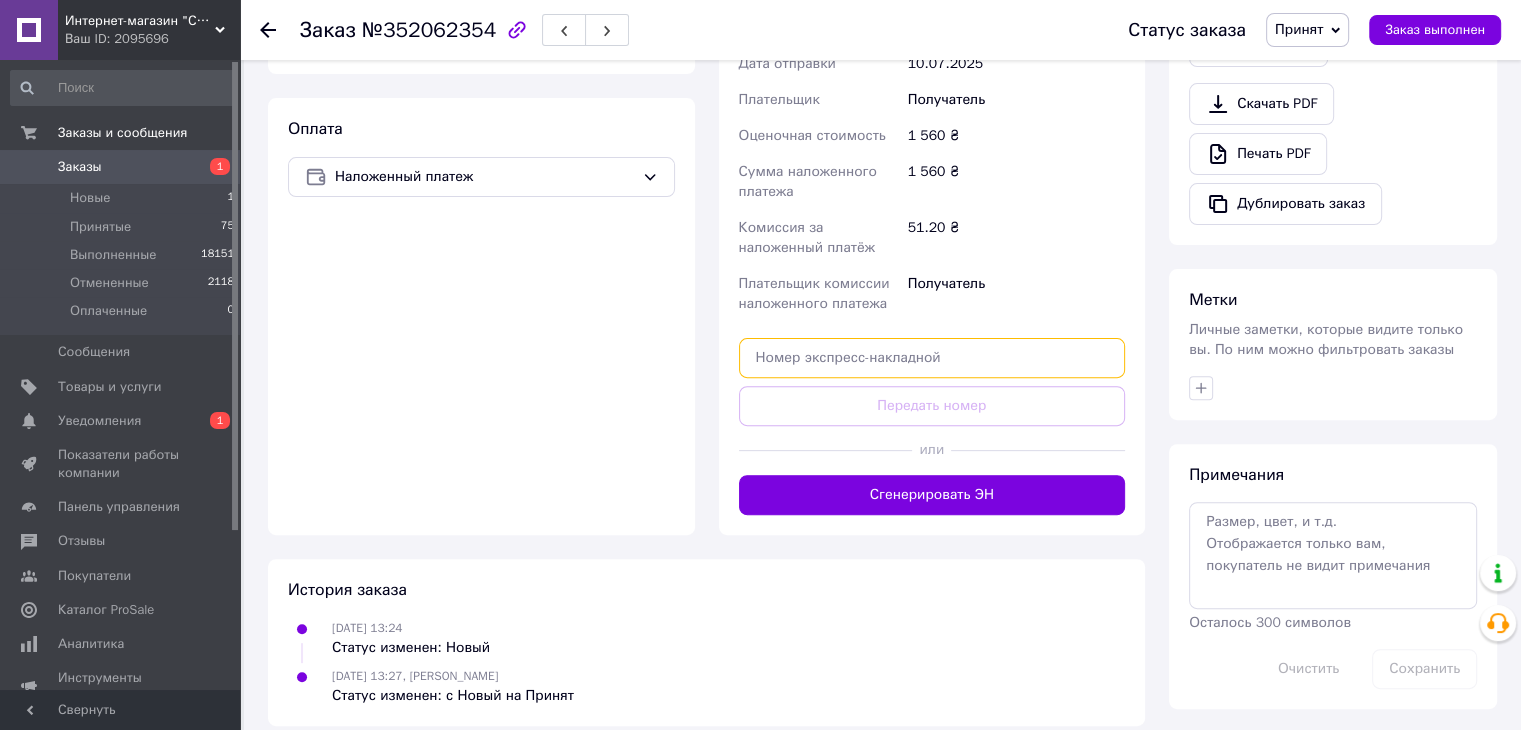 click at bounding box center (932, 358) 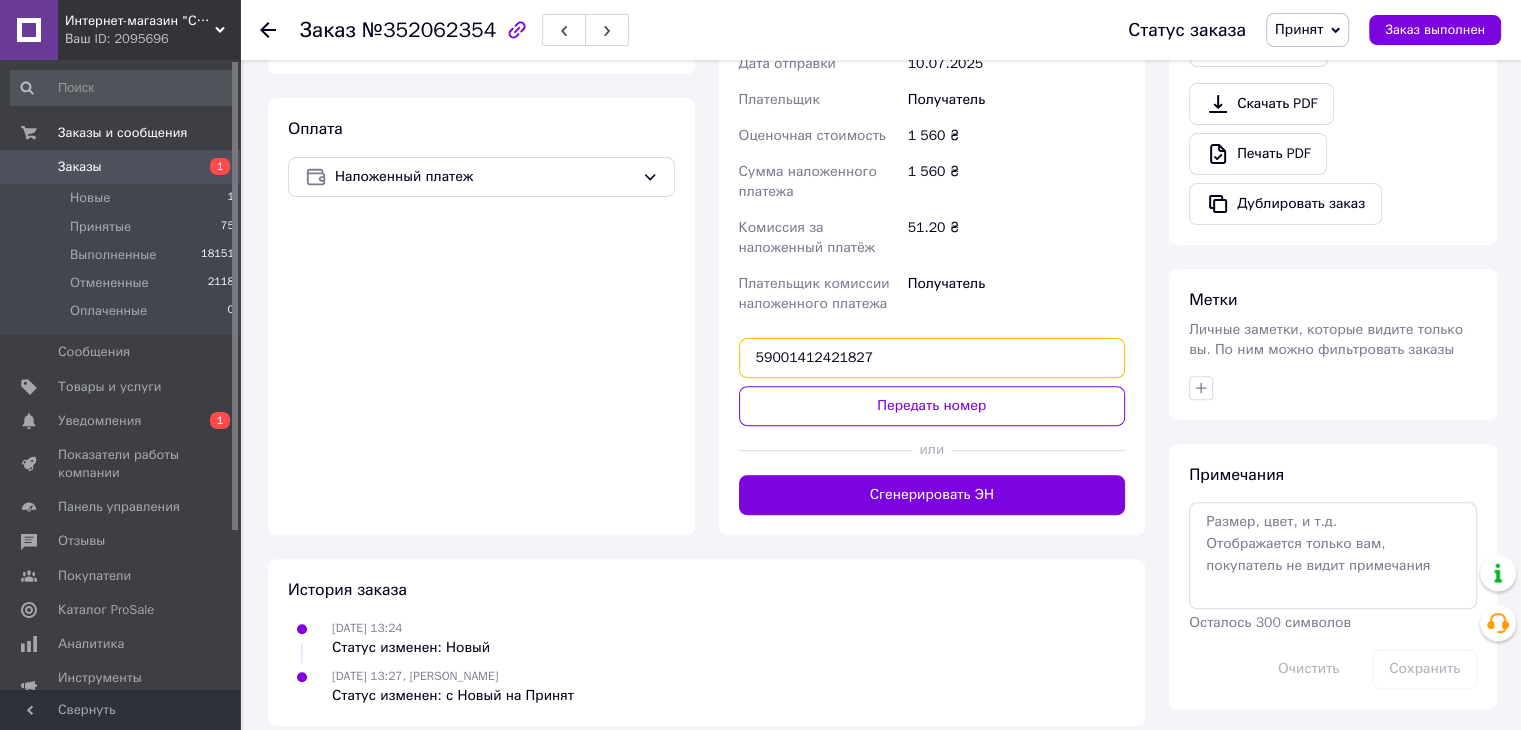 click on "59001412421827" at bounding box center (932, 358) 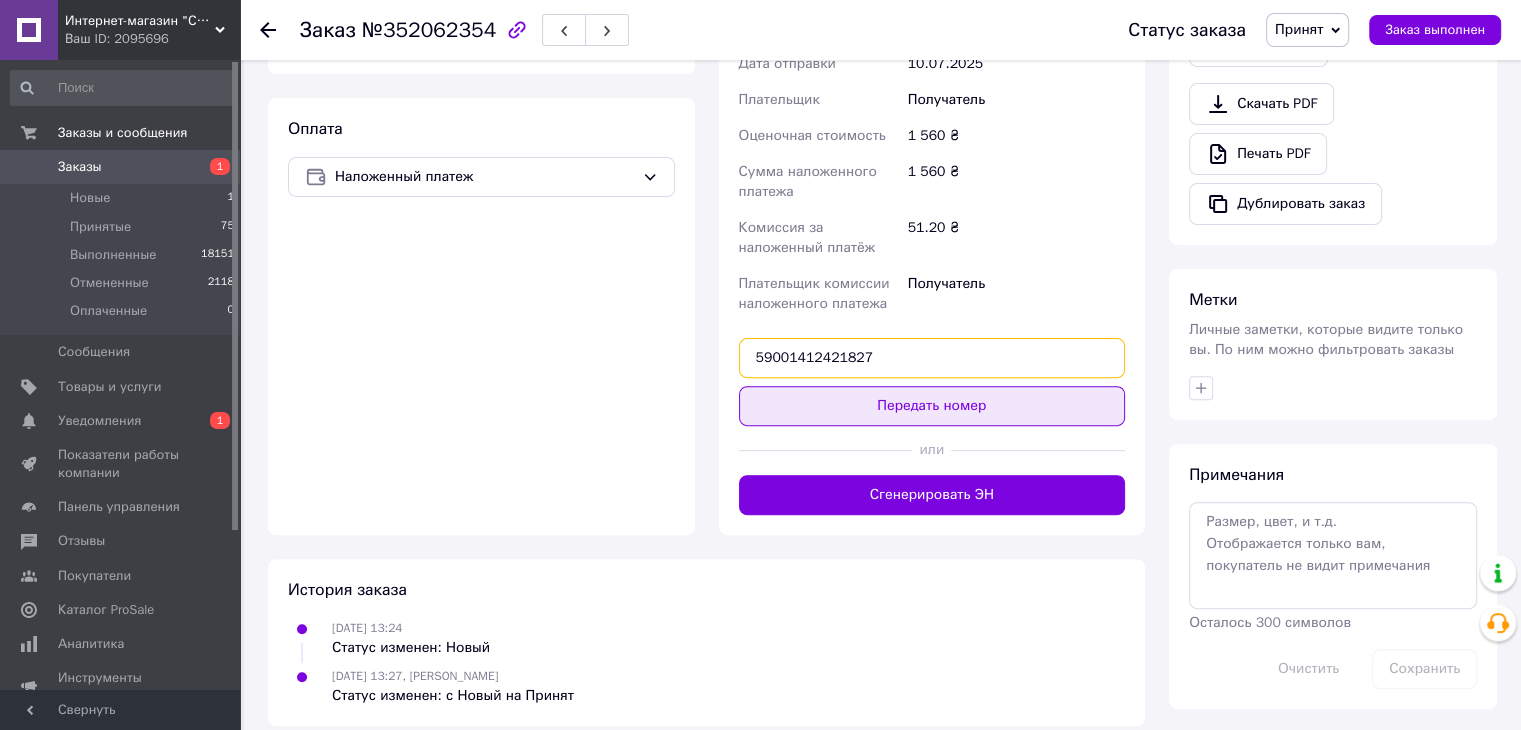 type on "59001412421827" 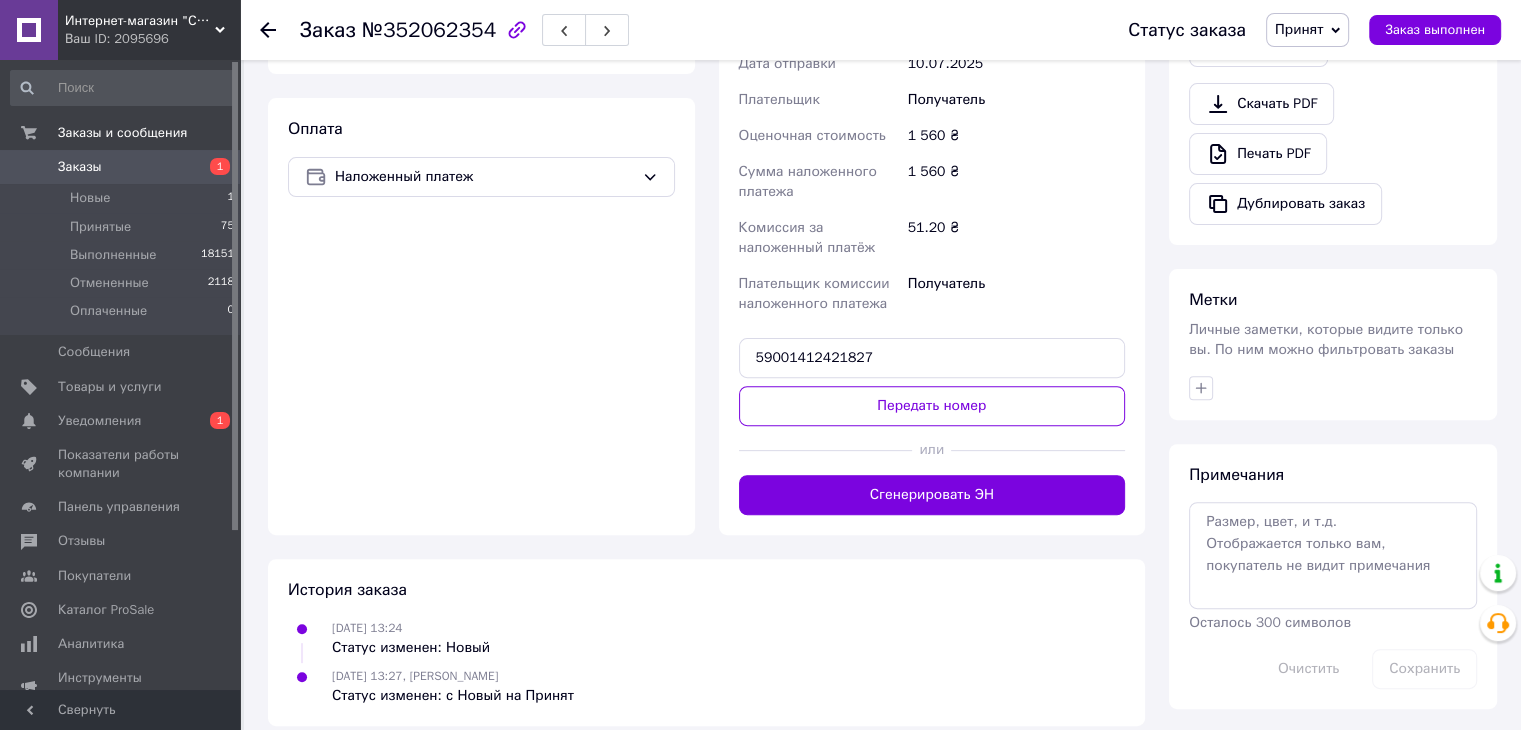 click on "Передать номер" at bounding box center (932, 406) 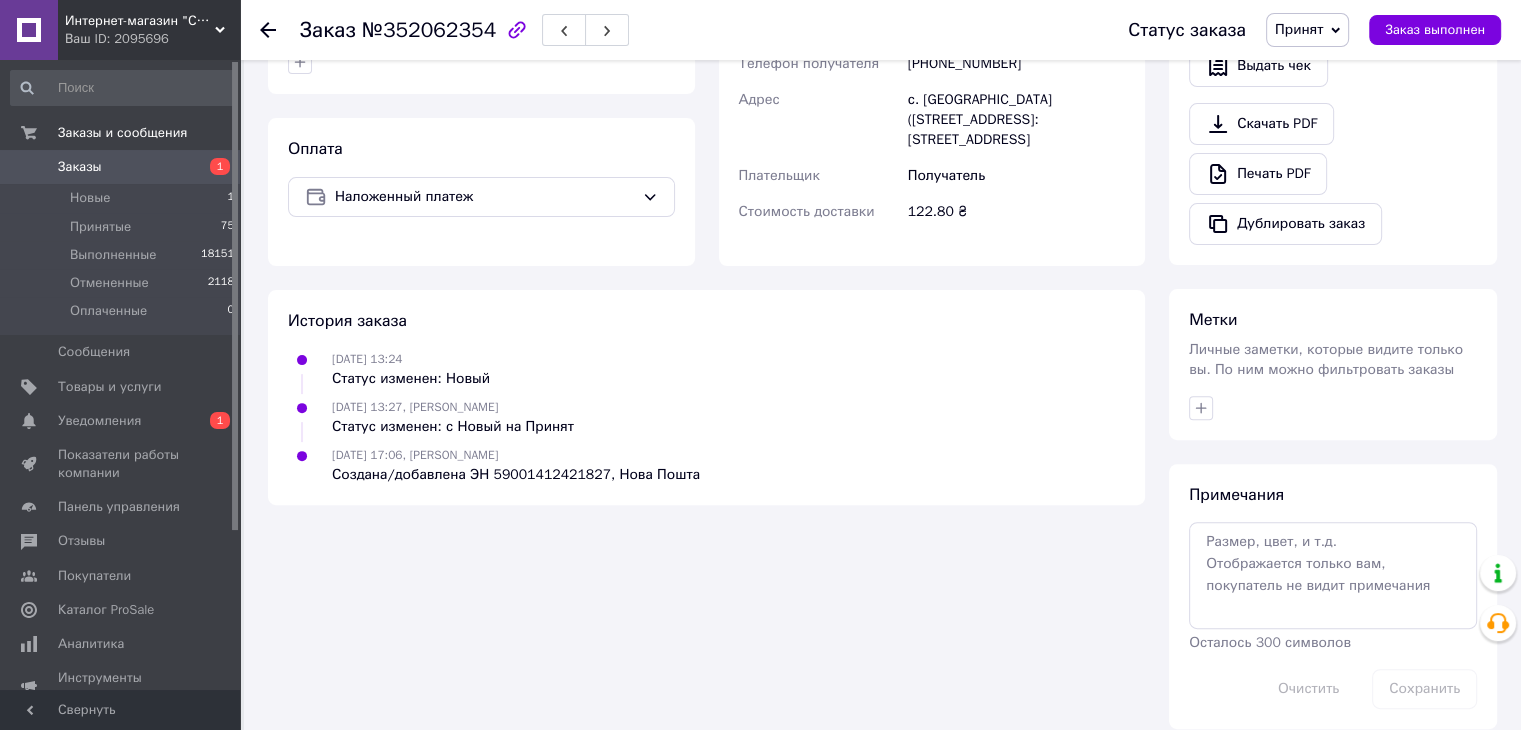 scroll, scrollTop: 184, scrollLeft: 0, axis: vertical 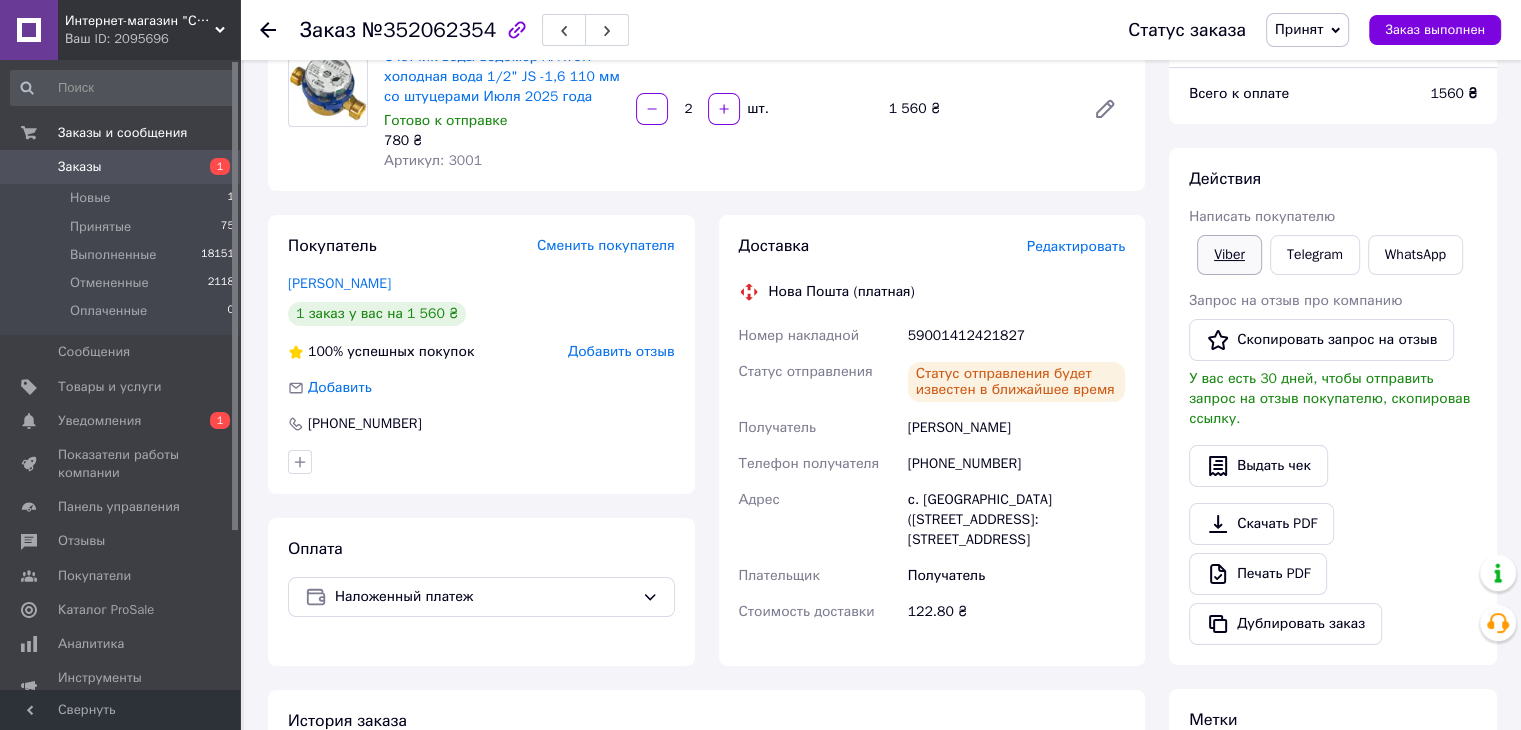 drag, startPoint x: 1233, startPoint y: 254, endPoint x: 1204, endPoint y: 250, distance: 29.274563 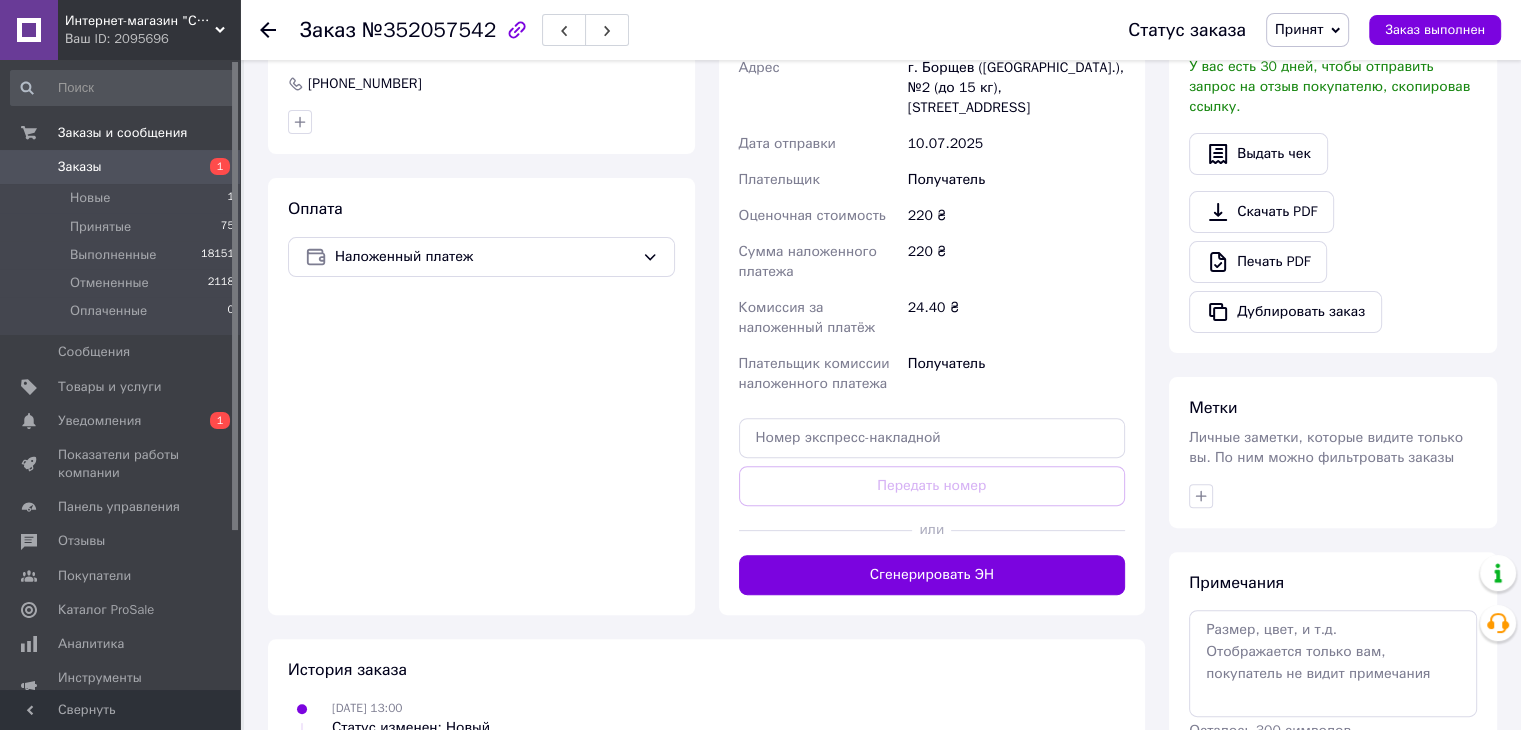 scroll, scrollTop: 600, scrollLeft: 0, axis: vertical 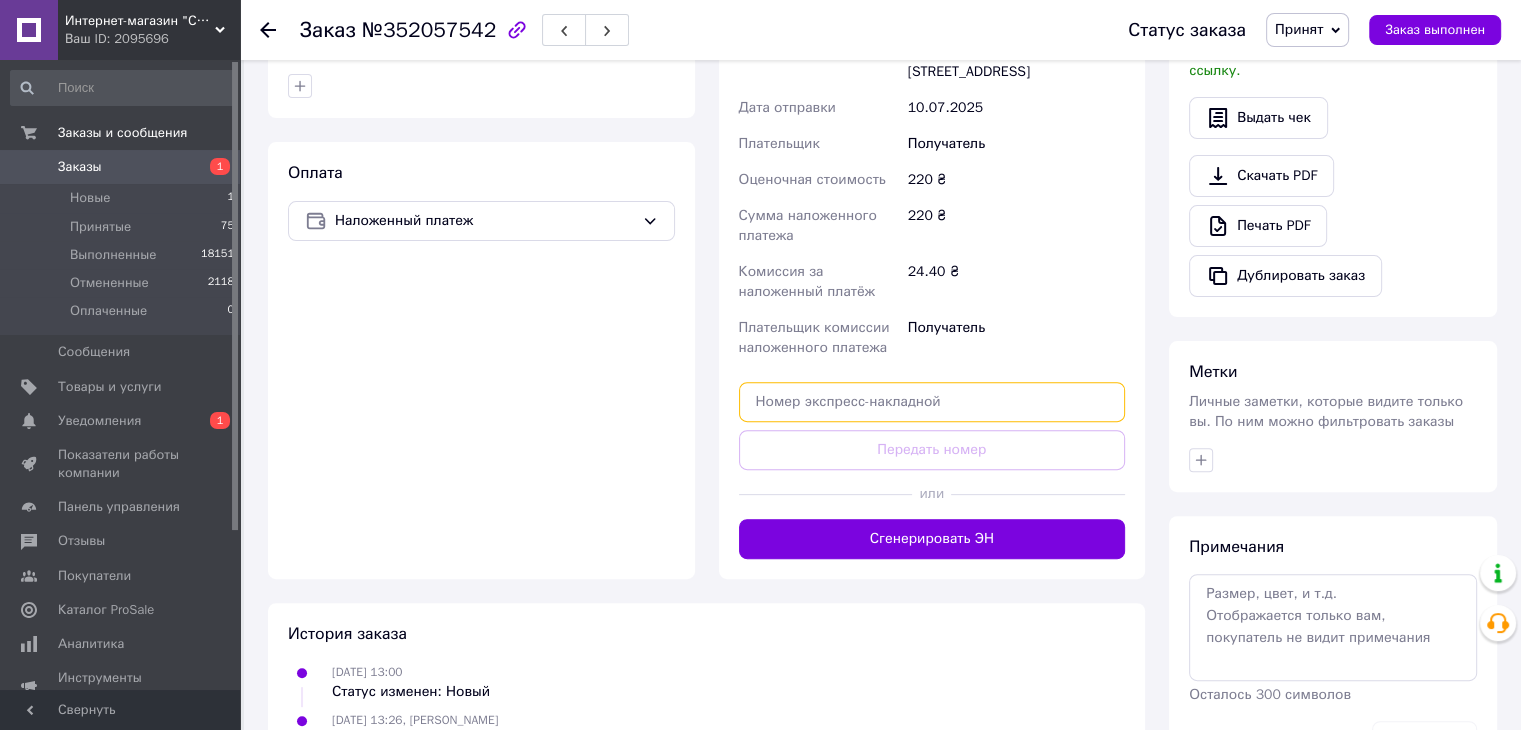 click at bounding box center (932, 402) 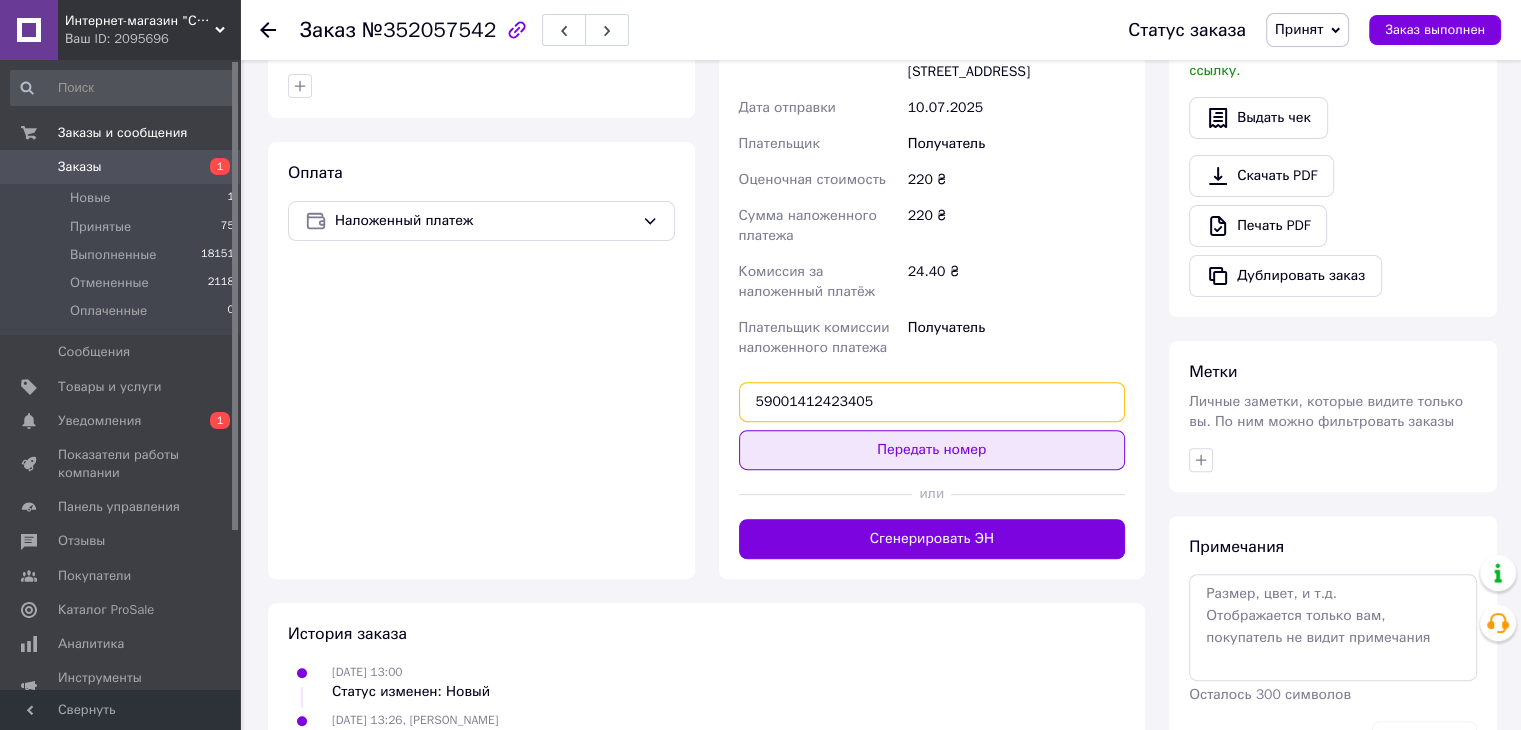 type on "59001412423405" 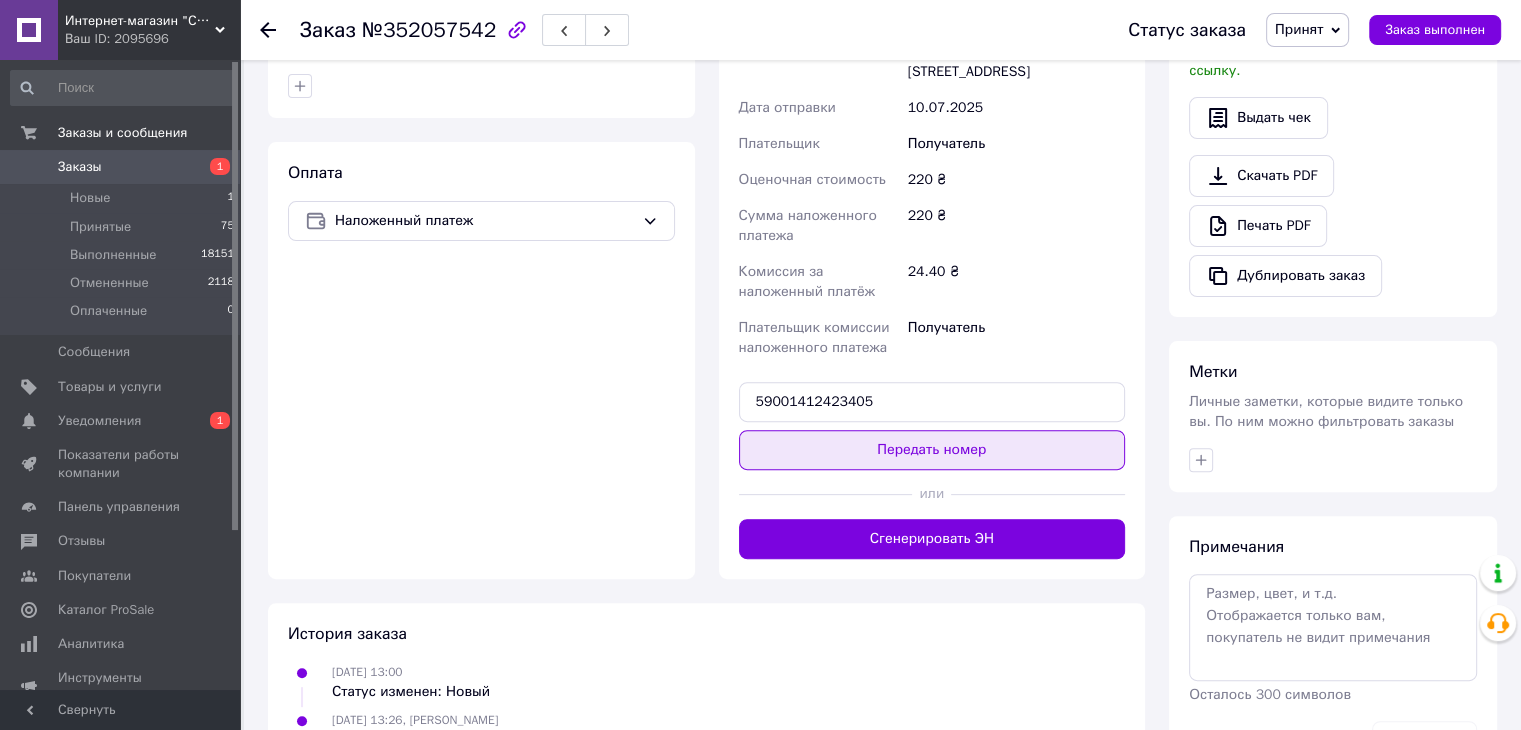 click on "Передать номер" at bounding box center [932, 450] 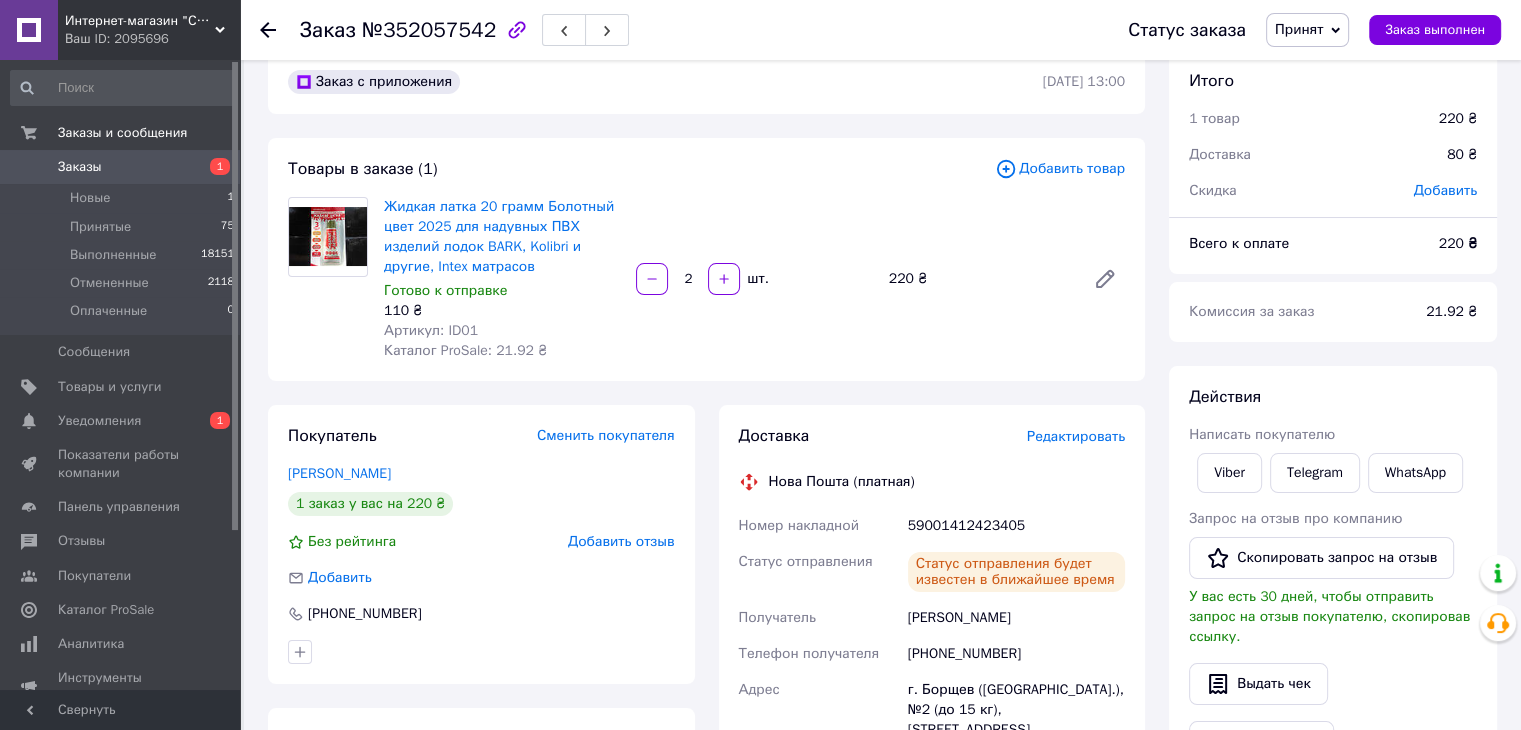 scroll, scrollTop: 0, scrollLeft: 0, axis: both 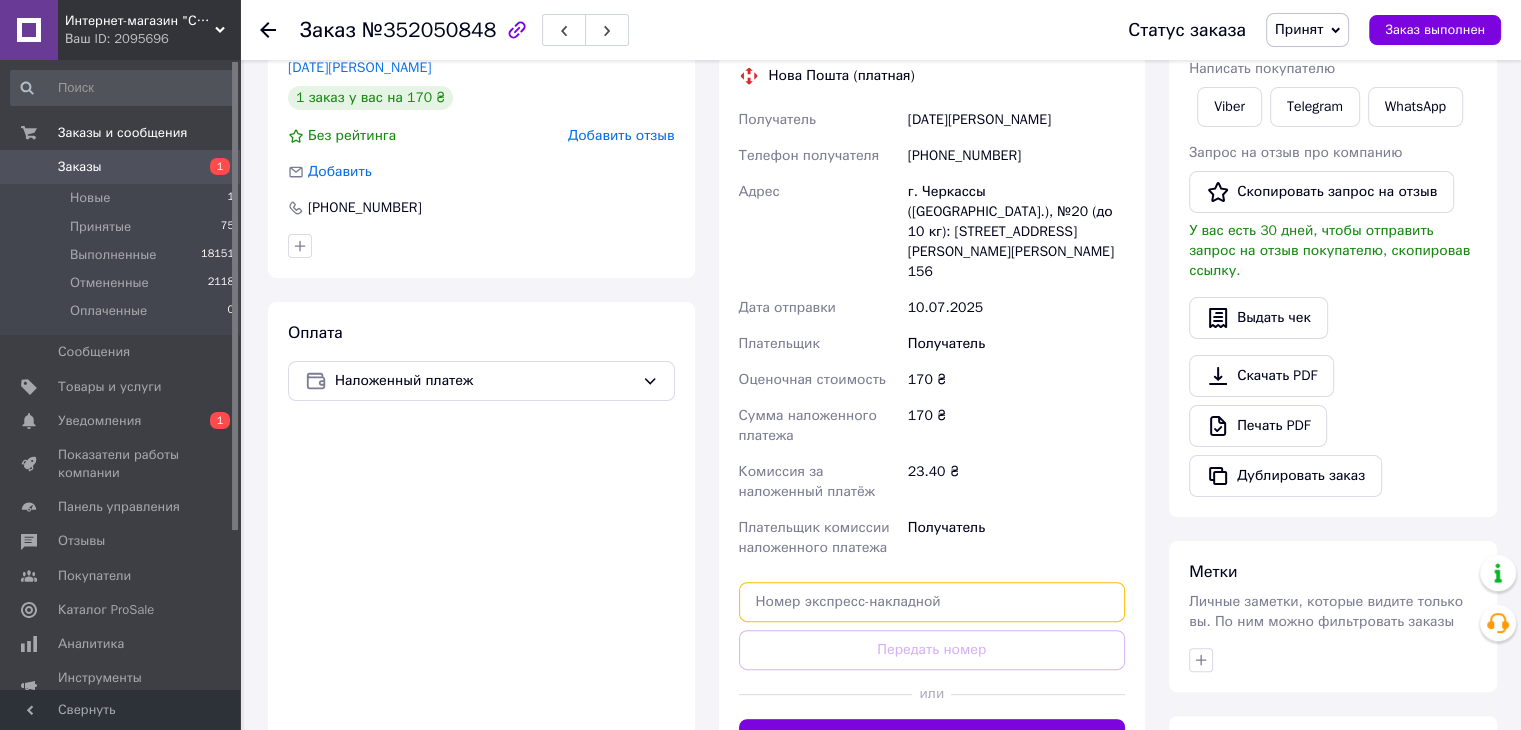 click at bounding box center [932, 602] 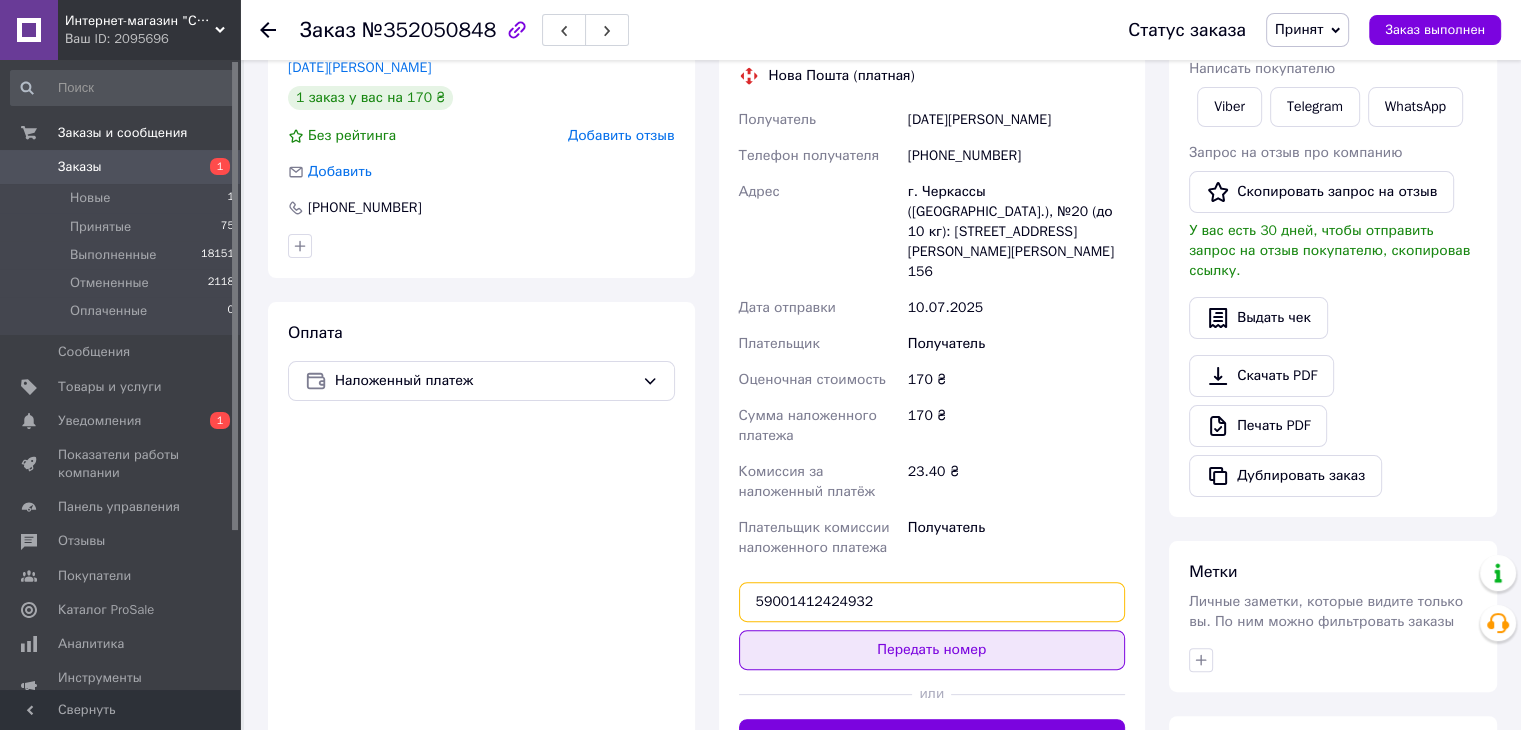 type on "59001412424932" 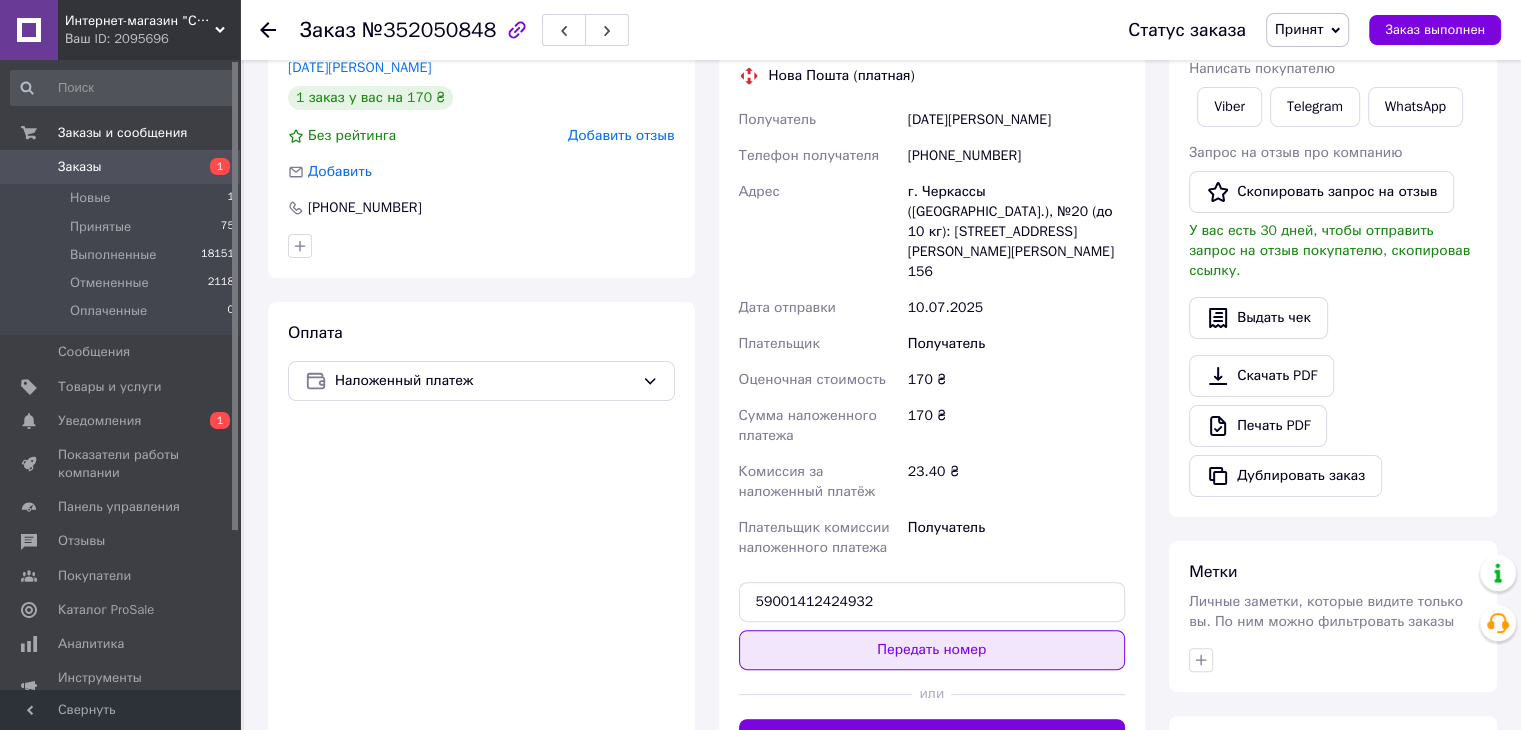 click on "Передать номер" at bounding box center (932, 650) 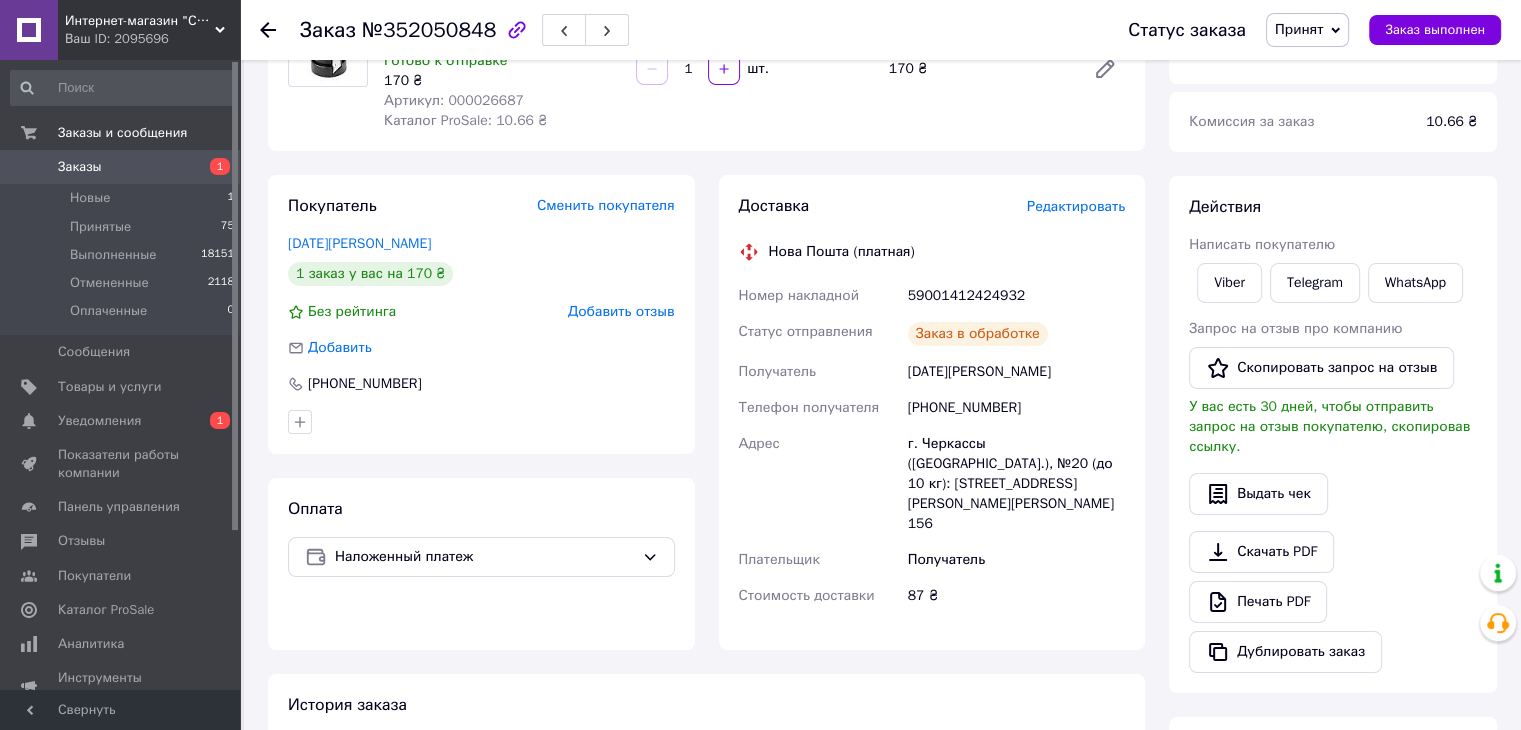 scroll, scrollTop: 0, scrollLeft: 0, axis: both 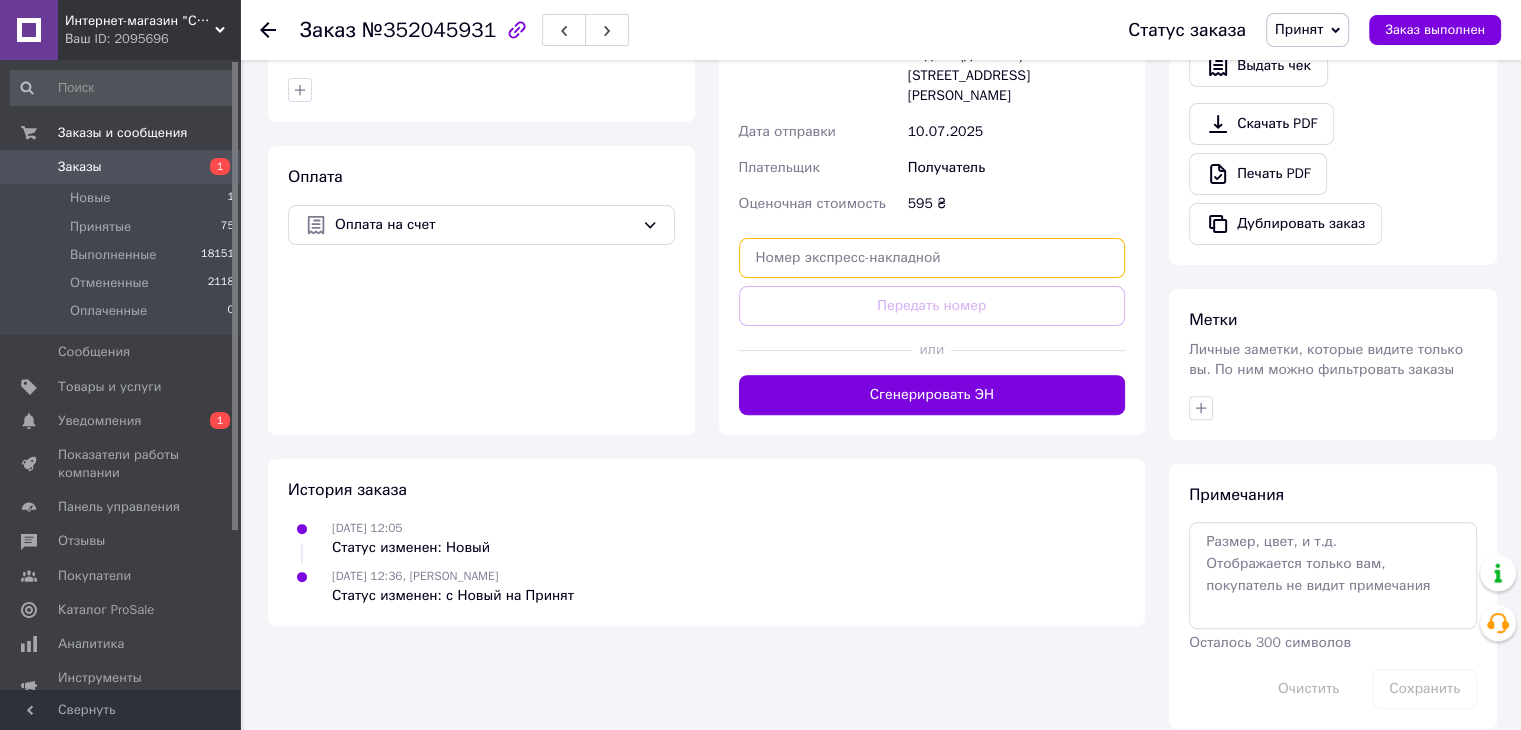 click at bounding box center (932, 258) 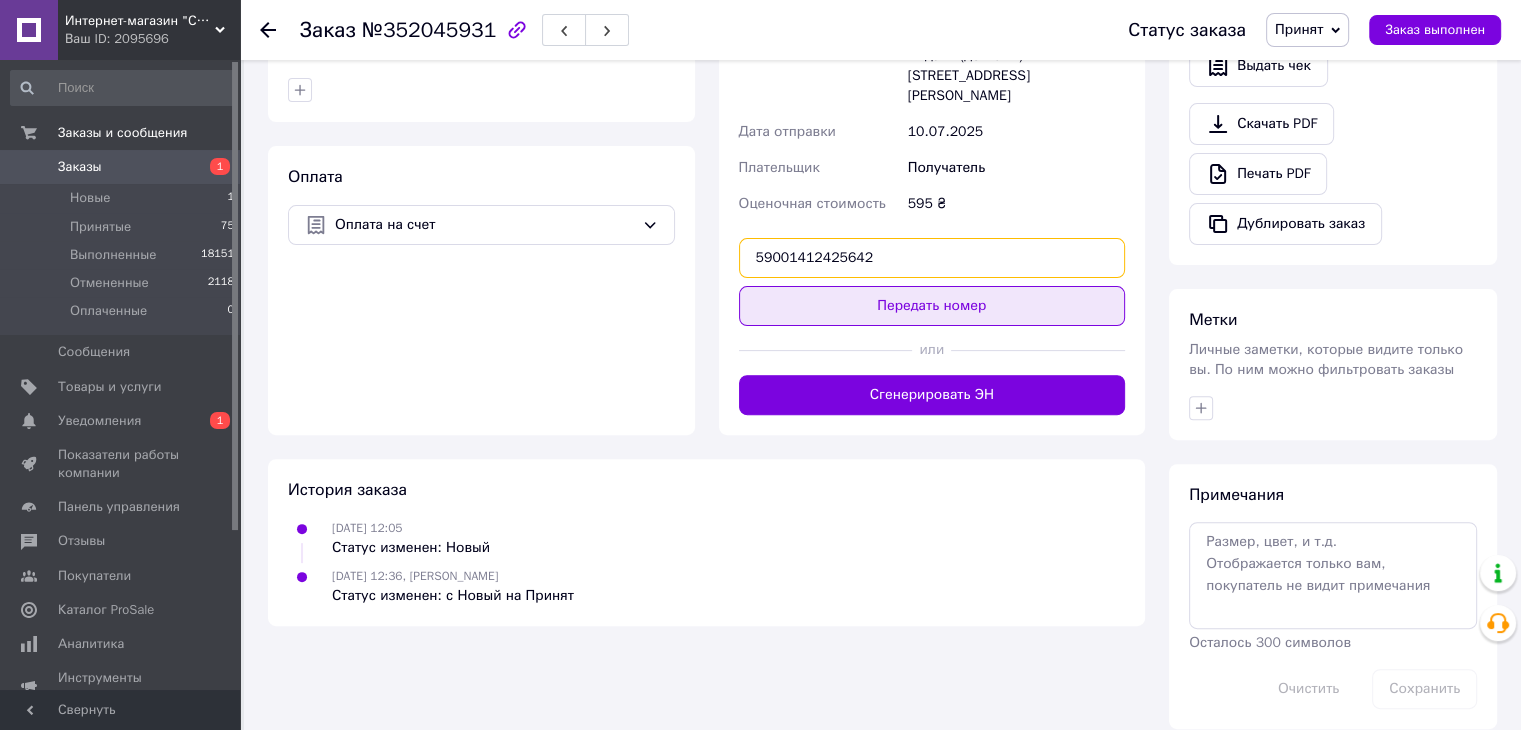 type on "59001412425642" 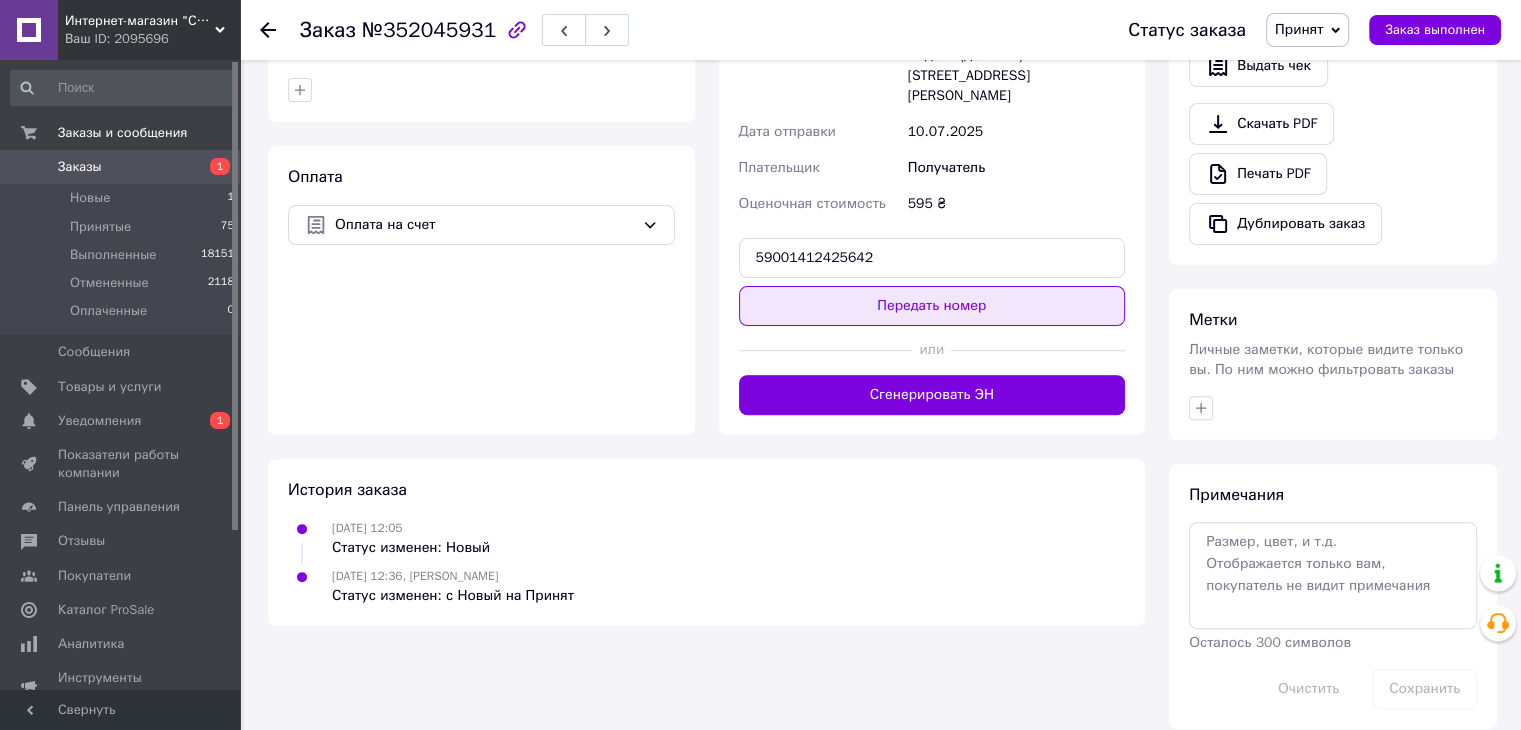 click on "Передать номер" at bounding box center [932, 306] 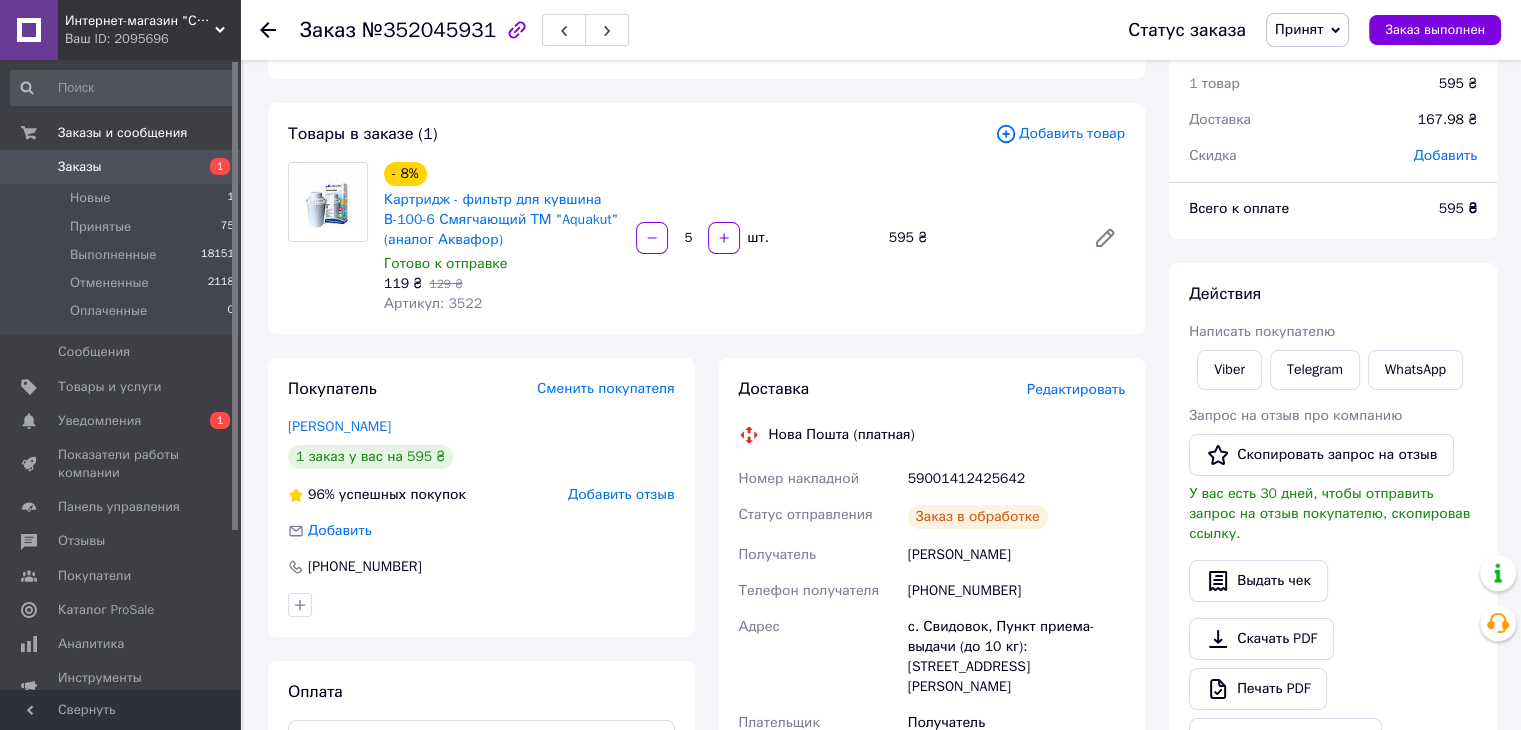 scroll, scrollTop: 0, scrollLeft: 0, axis: both 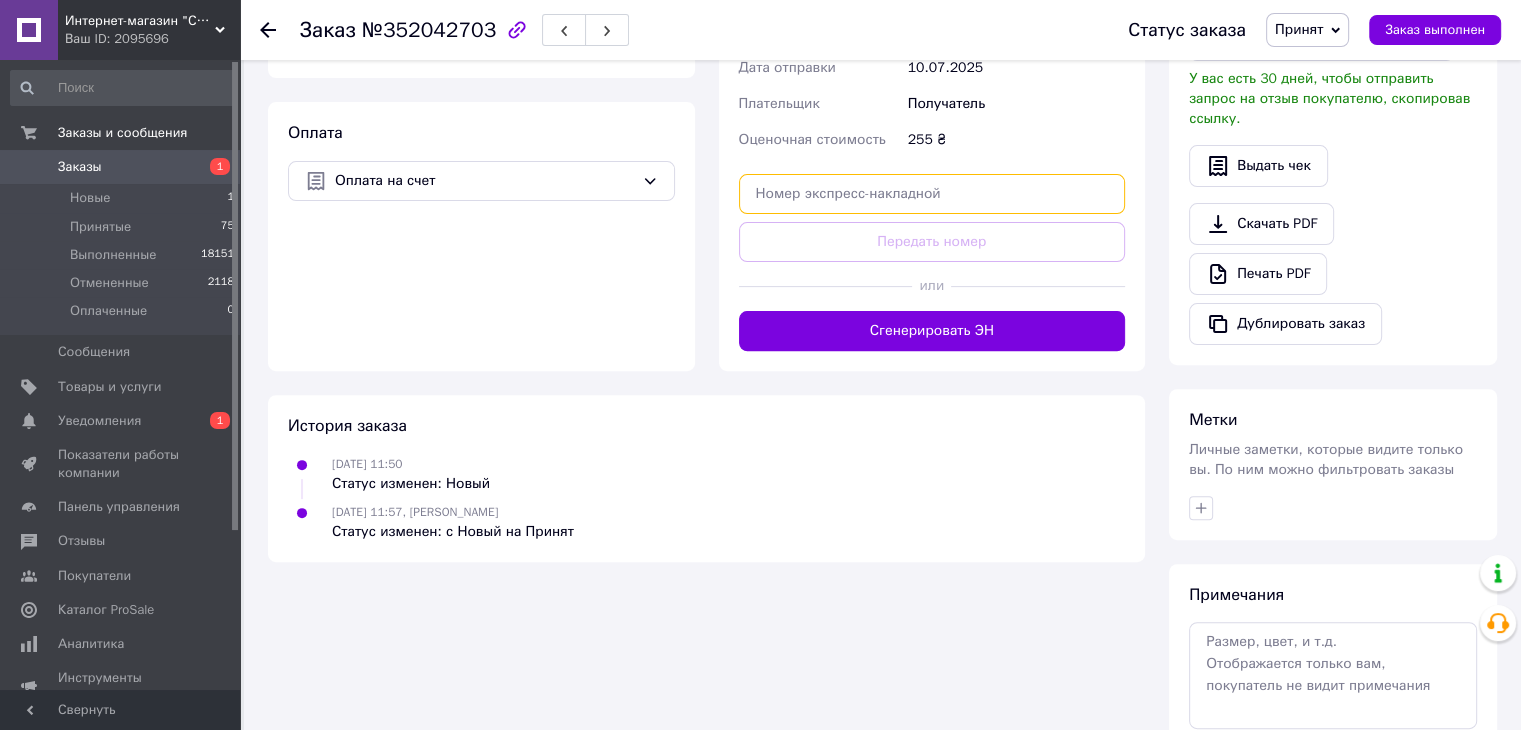 click at bounding box center (932, 194) 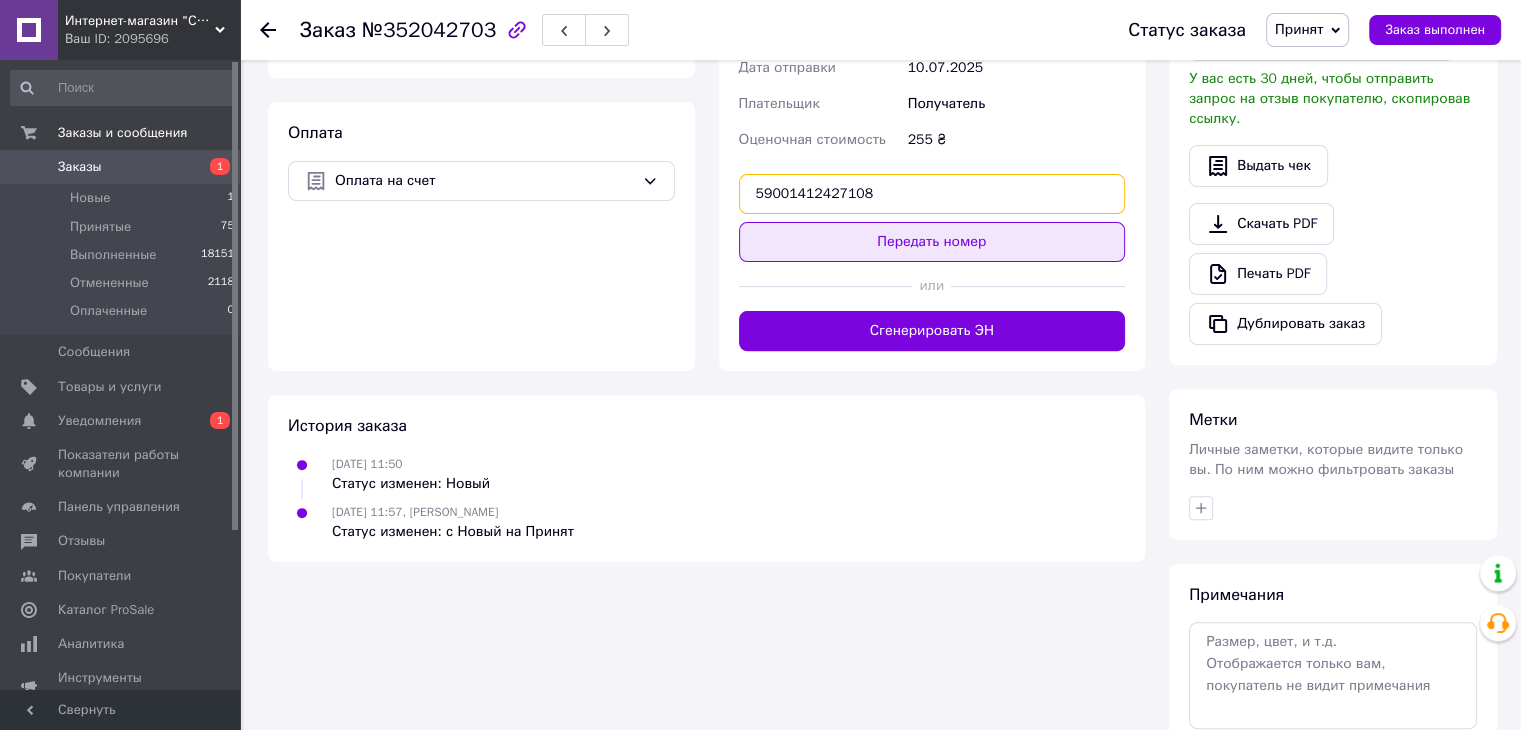 type on "59001412427108" 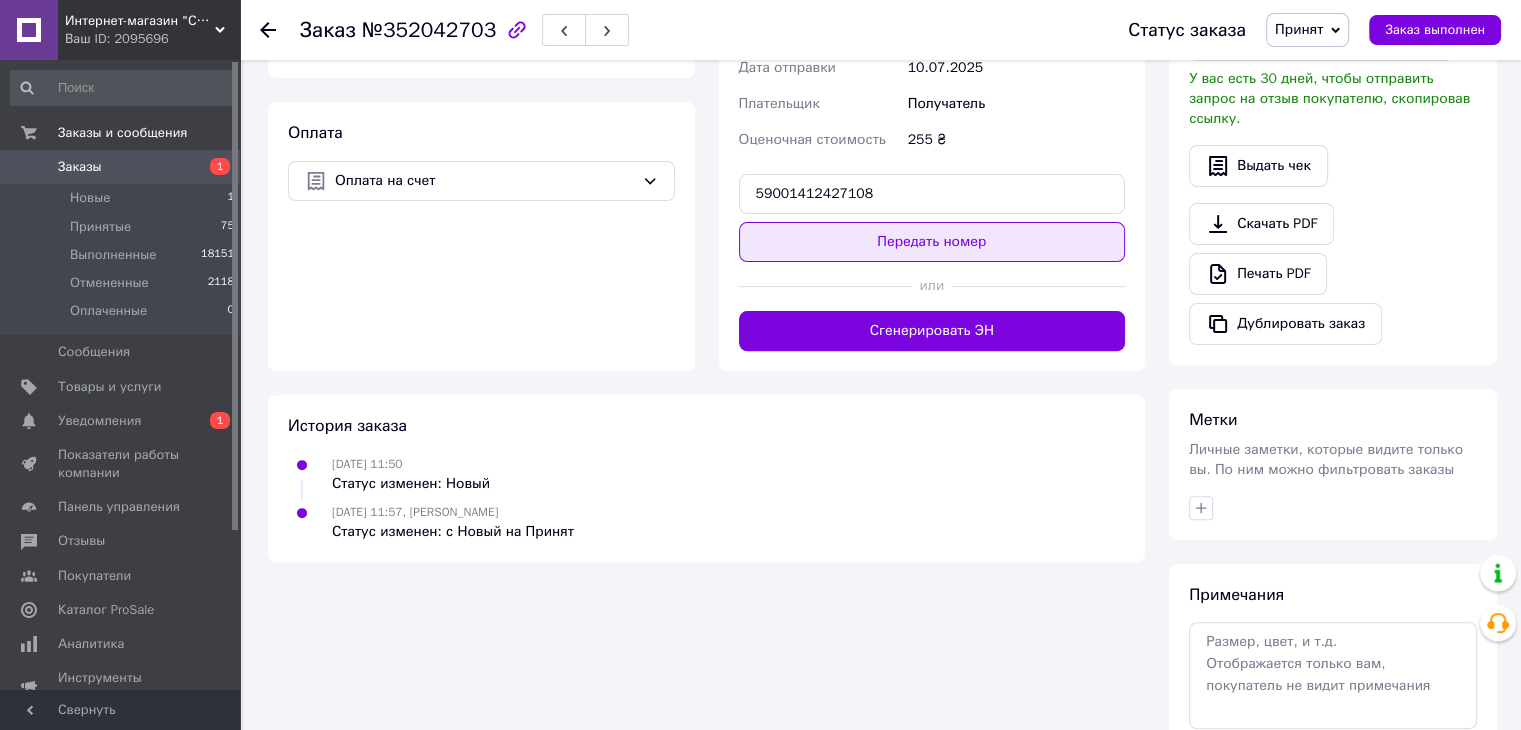 click on "Передать номер" at bounding box center (932, 242) 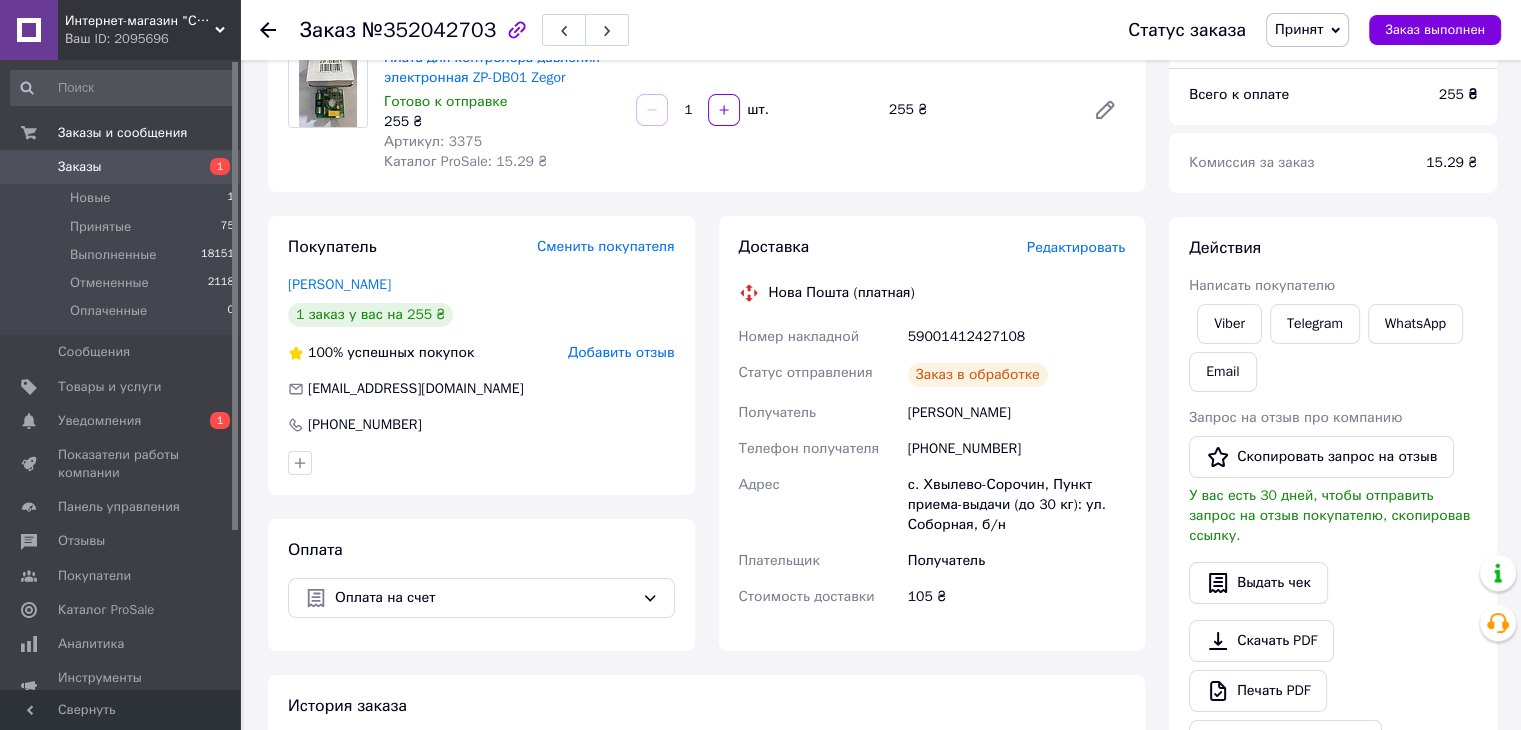 scroll, scrollTop: 0, scrollLeft: 0, axis: both 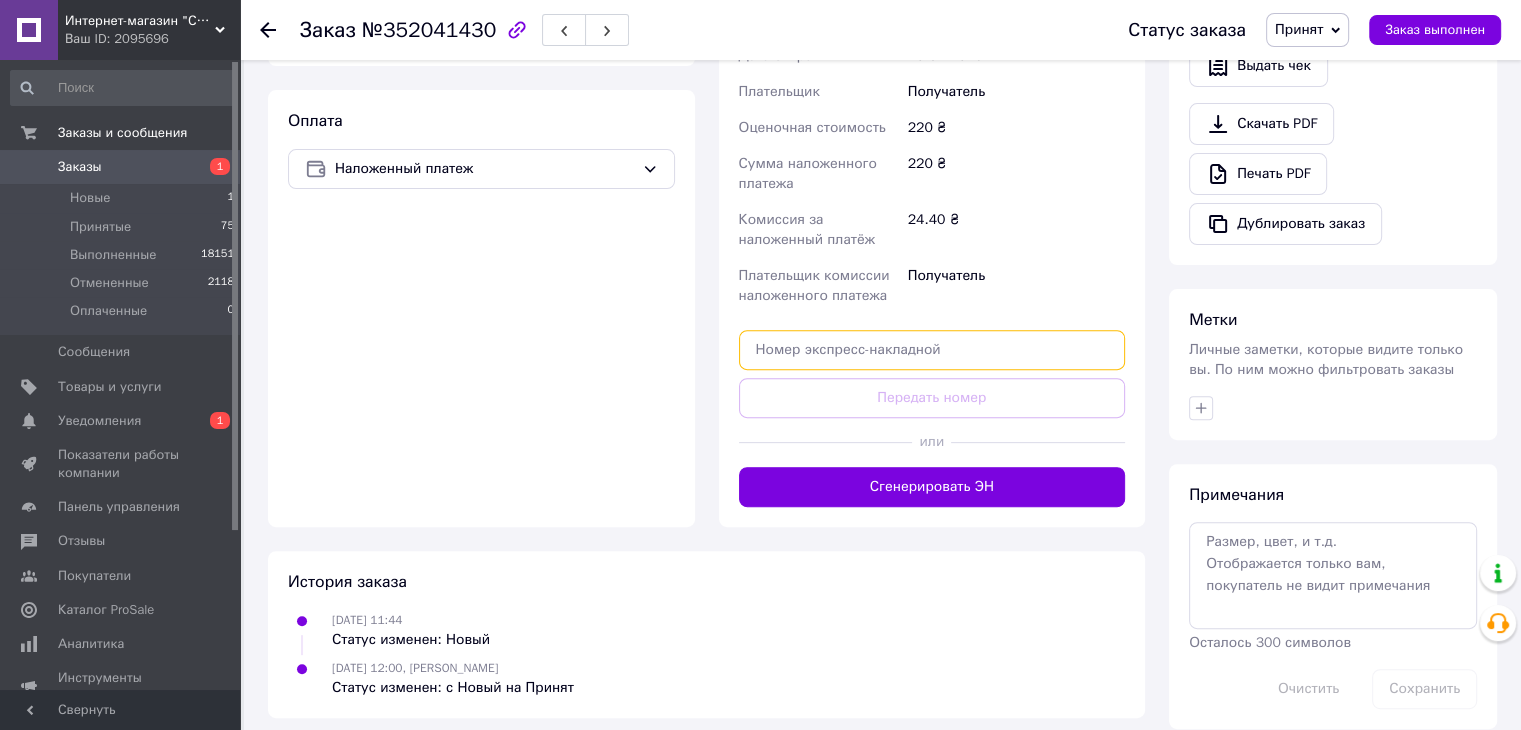 click at bounding box center [932, 350] 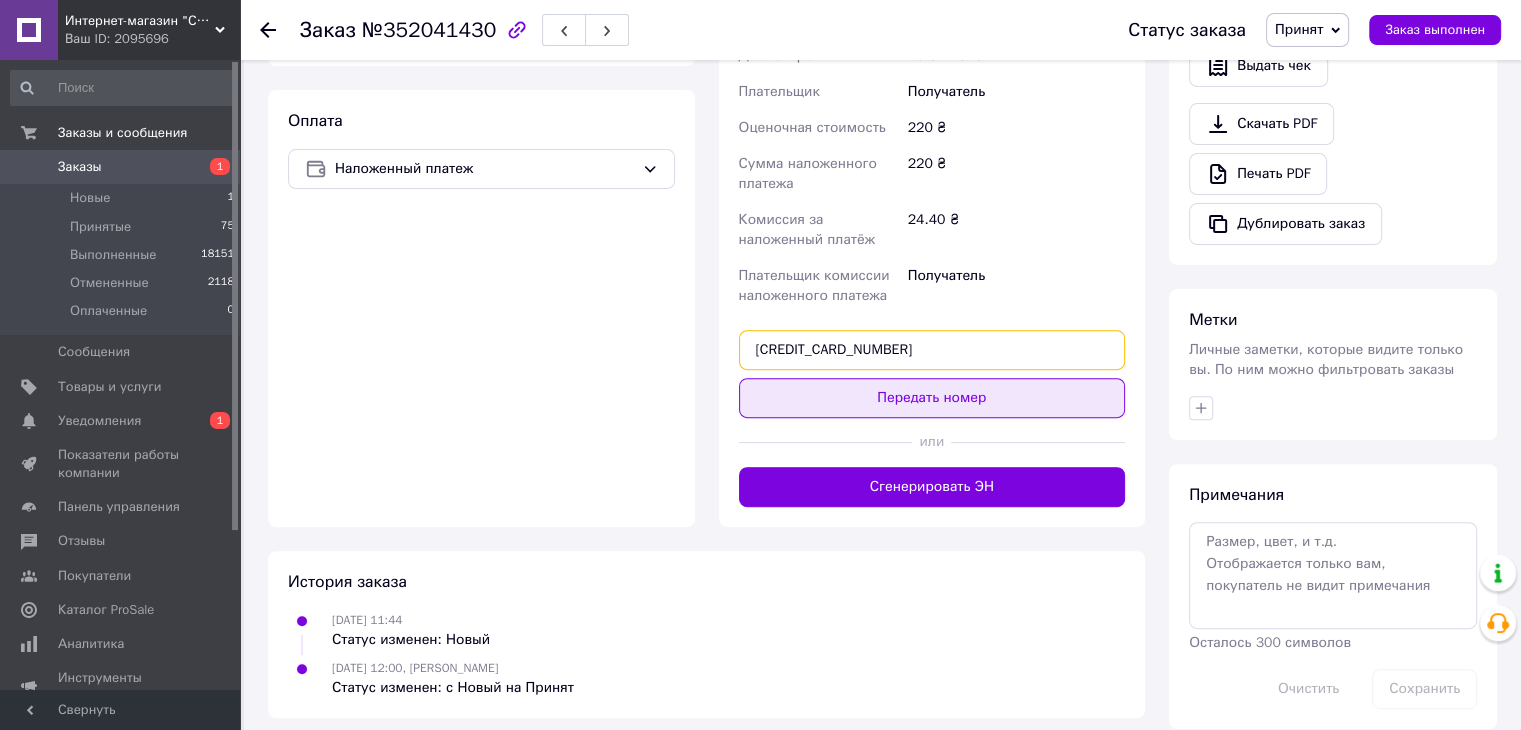 type on "59001412427831" 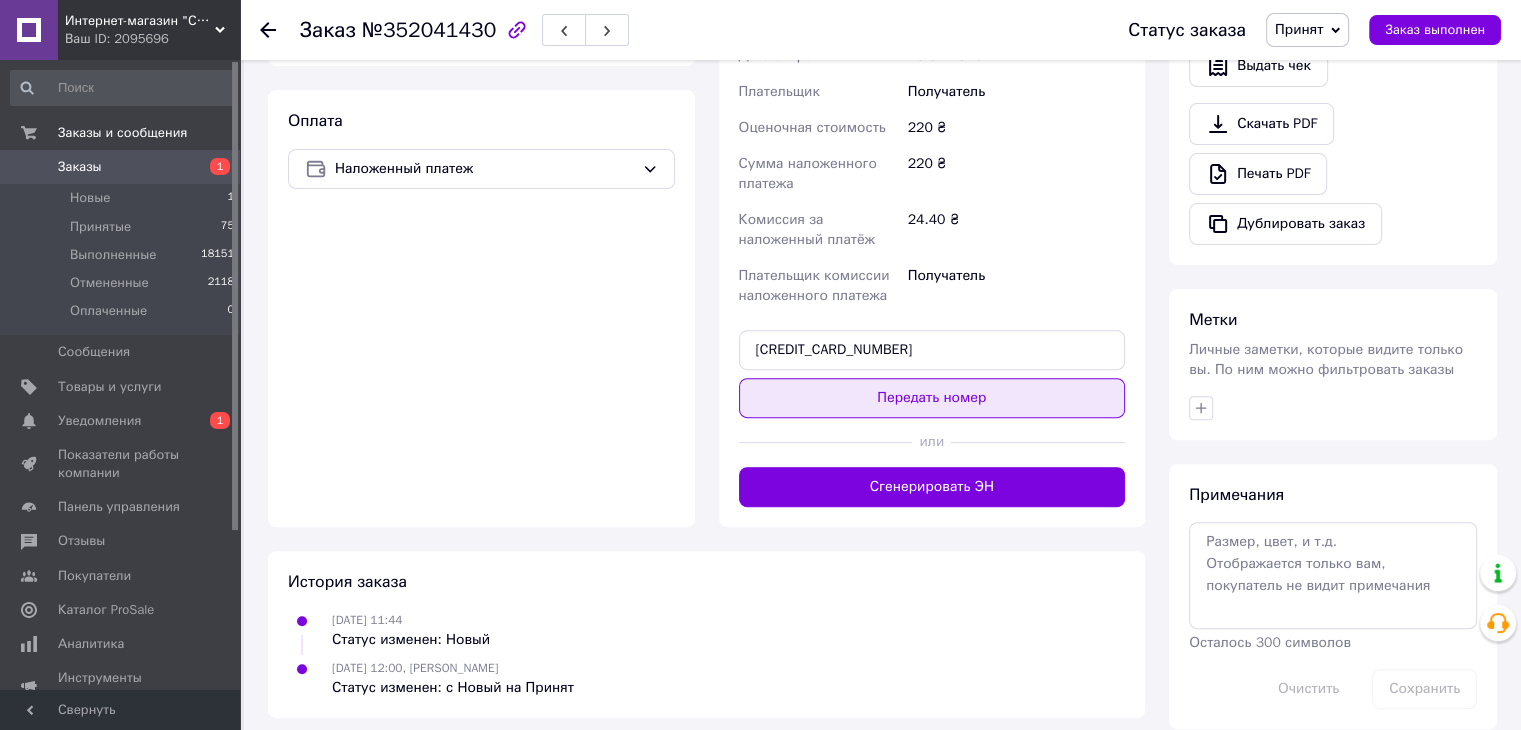 click on "Передать номер" at bounding box center (932, 398) 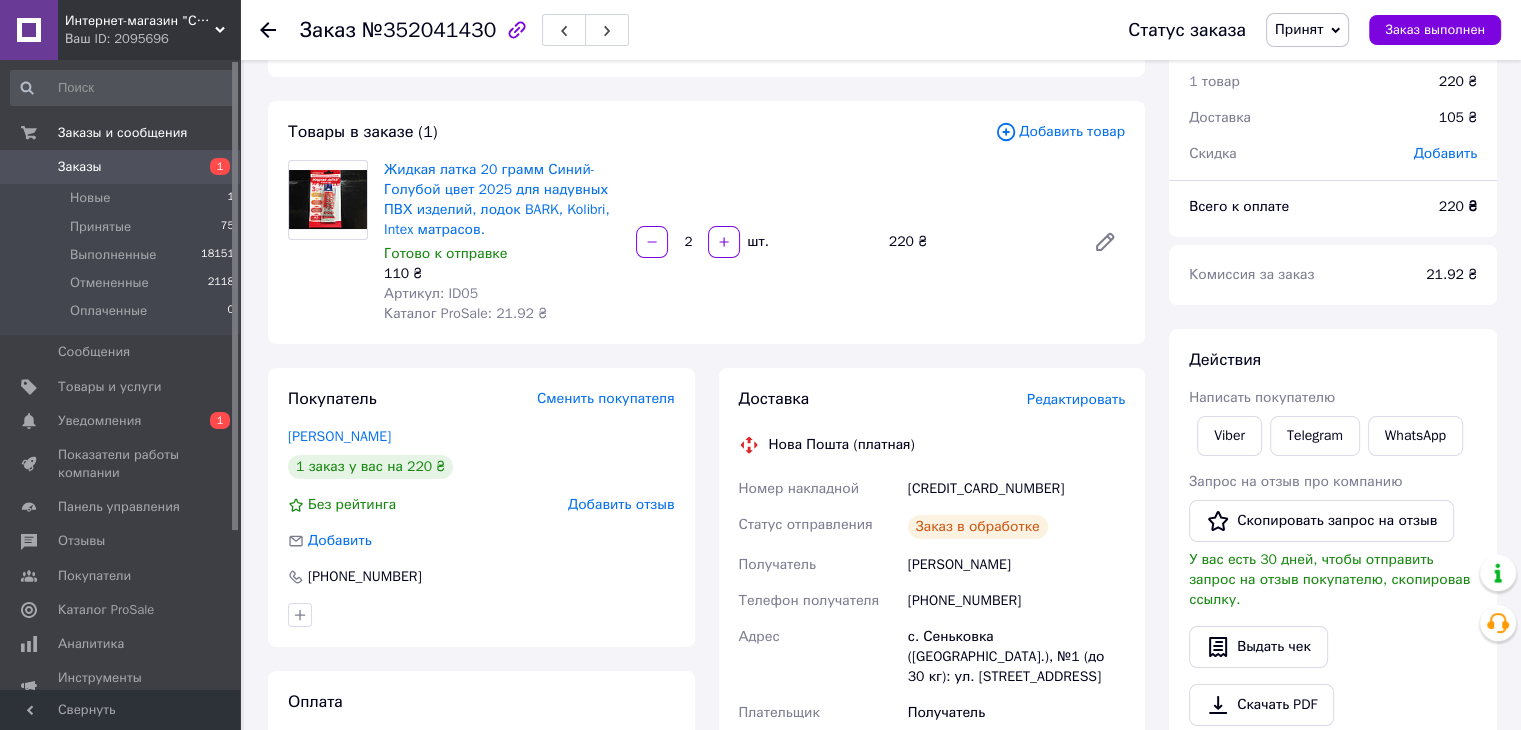 scroll, scrollTop: 0, scrollLeft: 0, axis: both 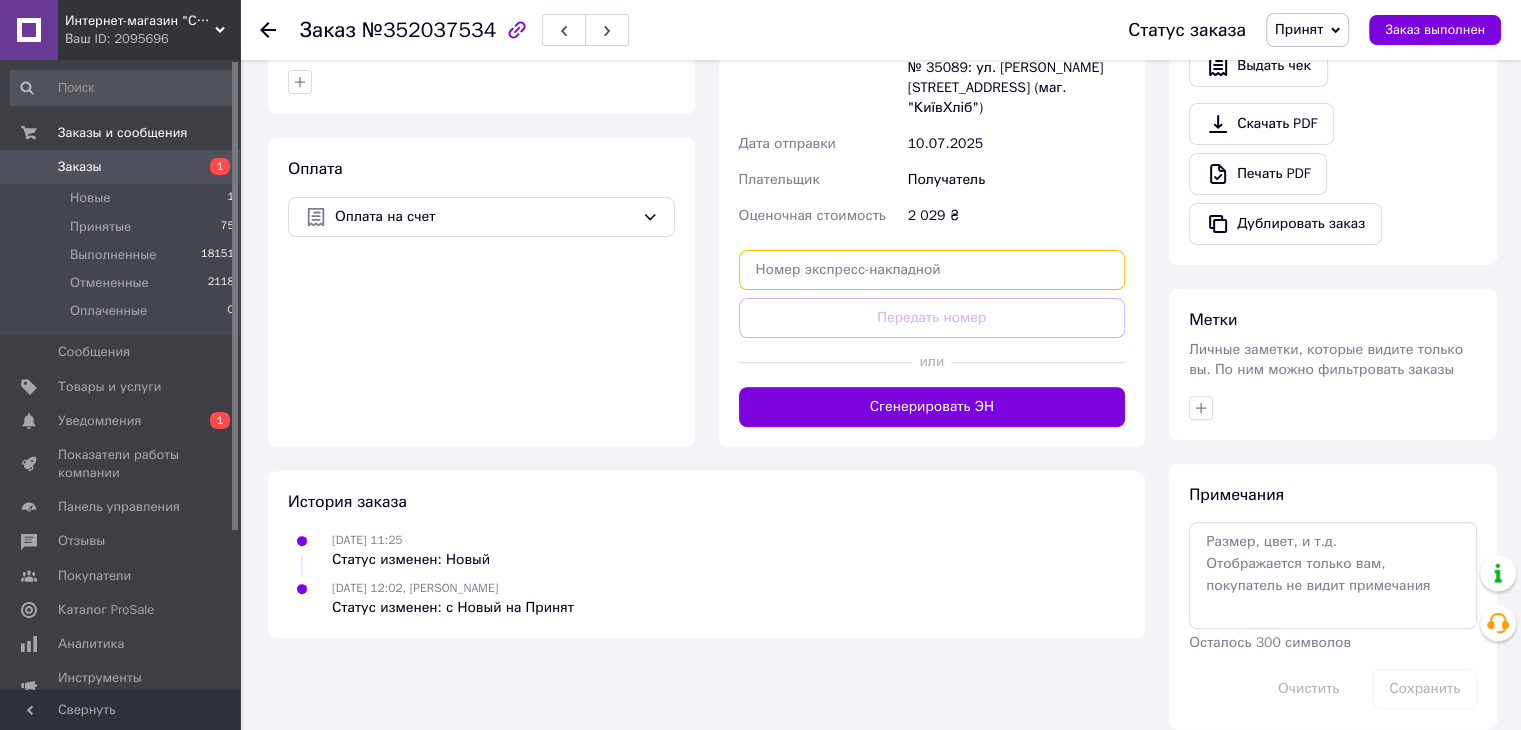 click at bounding box center [932, 270] 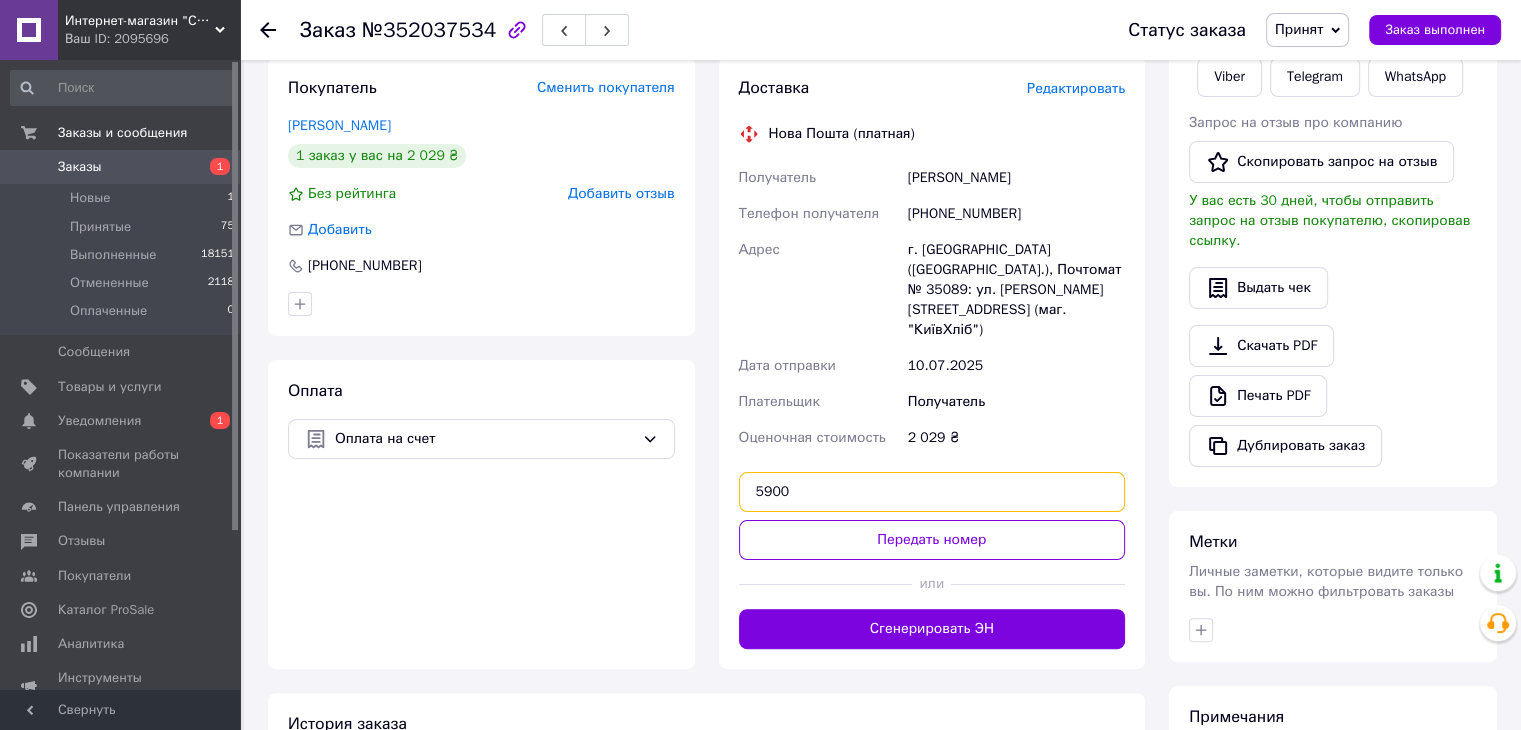 scroll, scrollTop: 400, scrollLeft: 0, axis: vertical 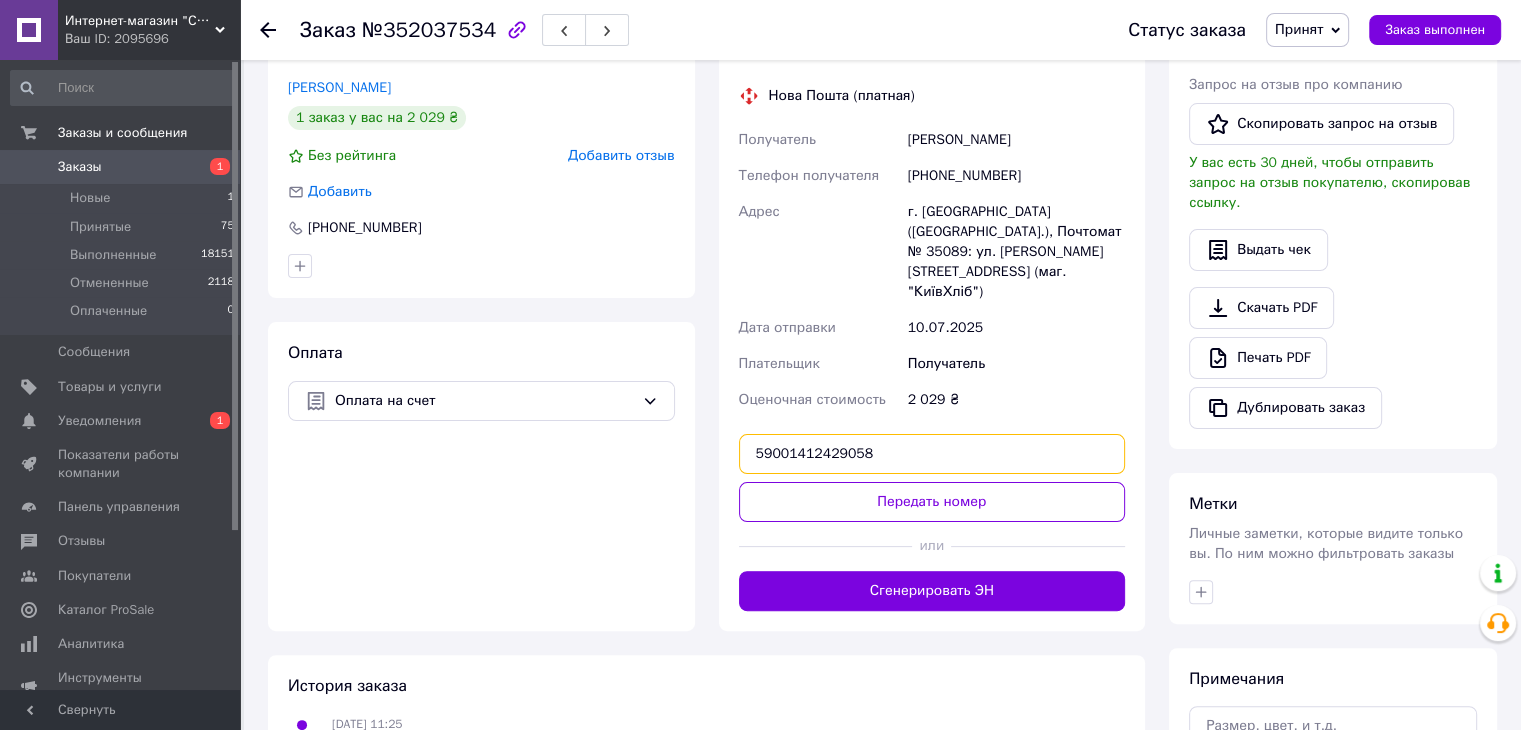 click on "59001412429058" at bounding box center [932, 454] 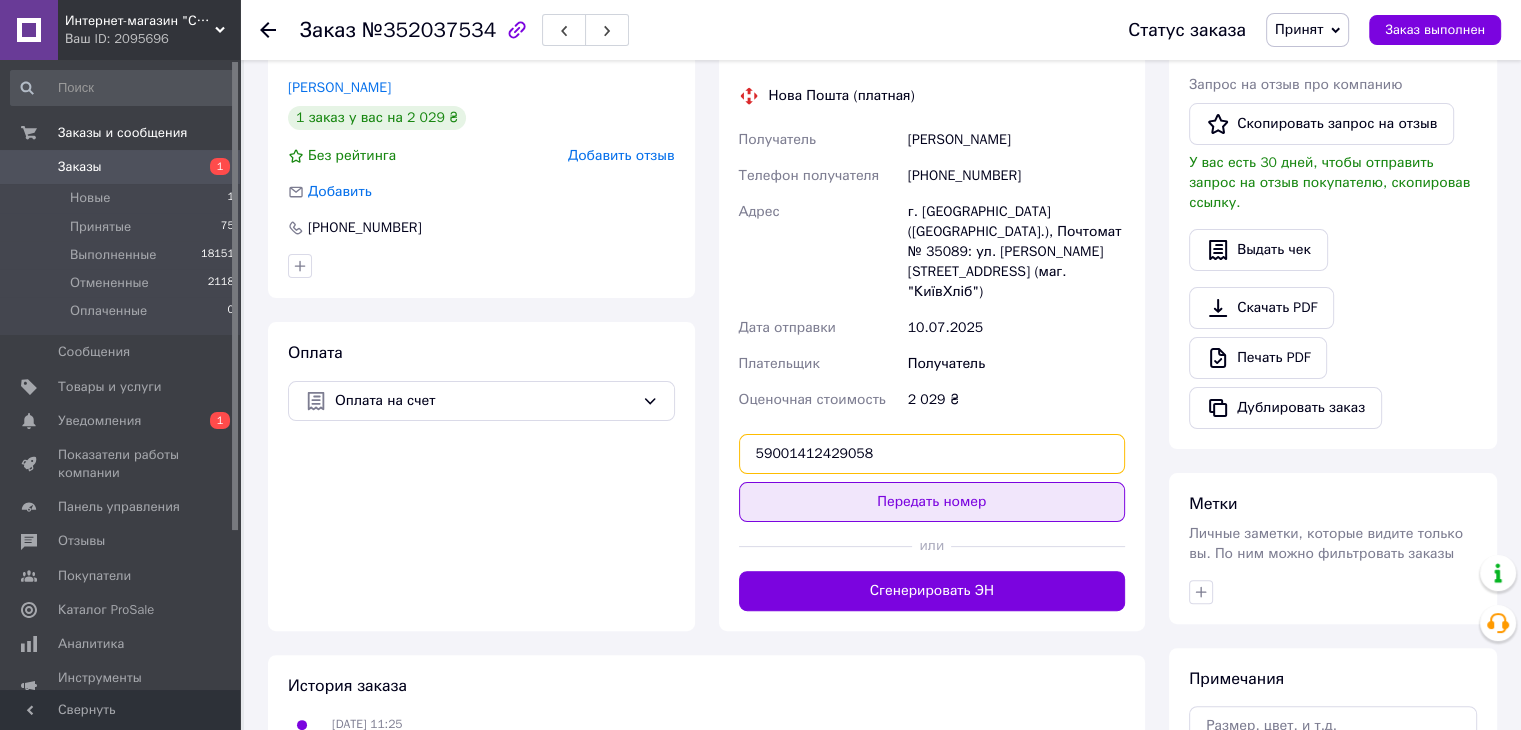 type on "59001412429058" 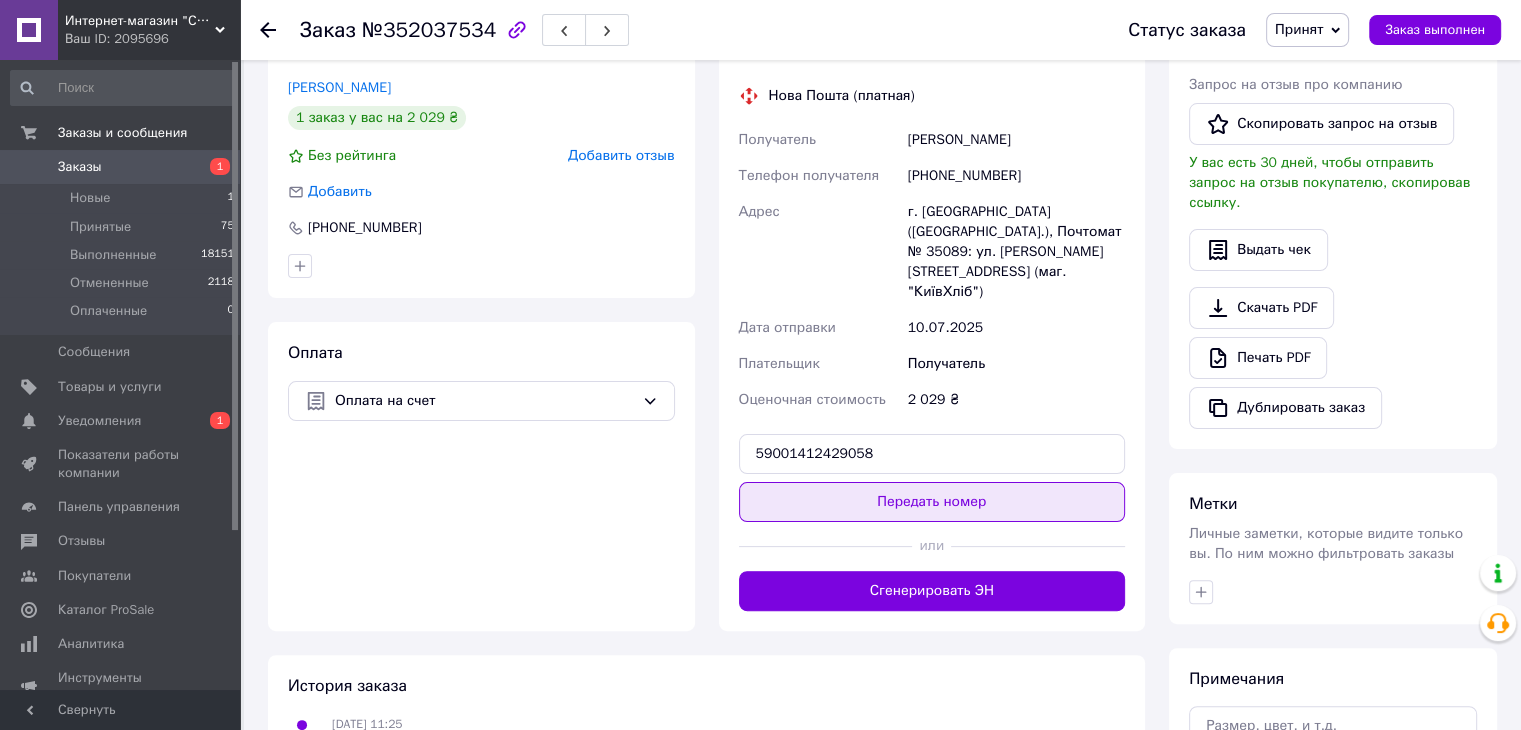 click on "Передать номер" at bounding box center (932, 502) 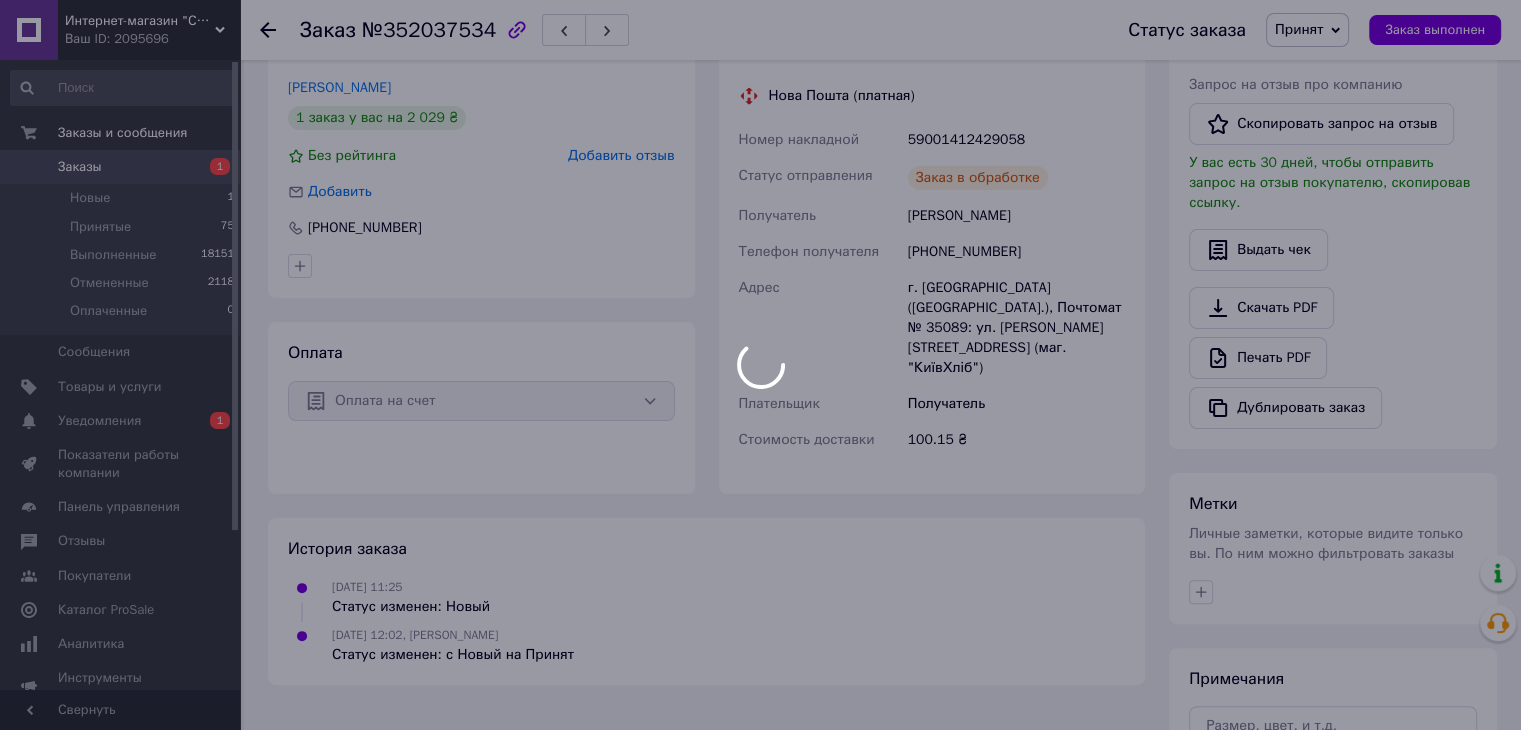 scroll, scrollTop: 0, scrollLeft: 0, axis: both 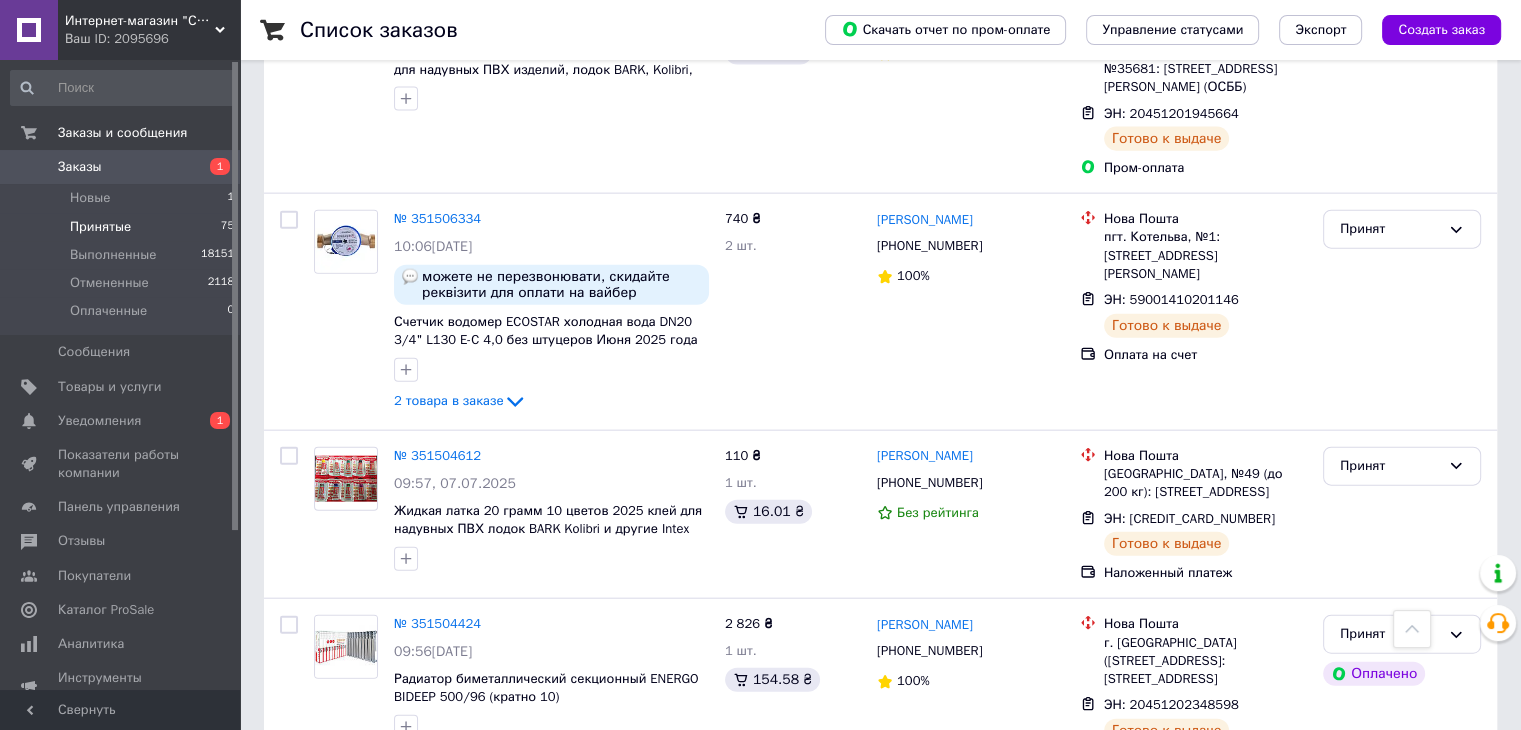click on "Принят" at bounding box center (1390, 1062) 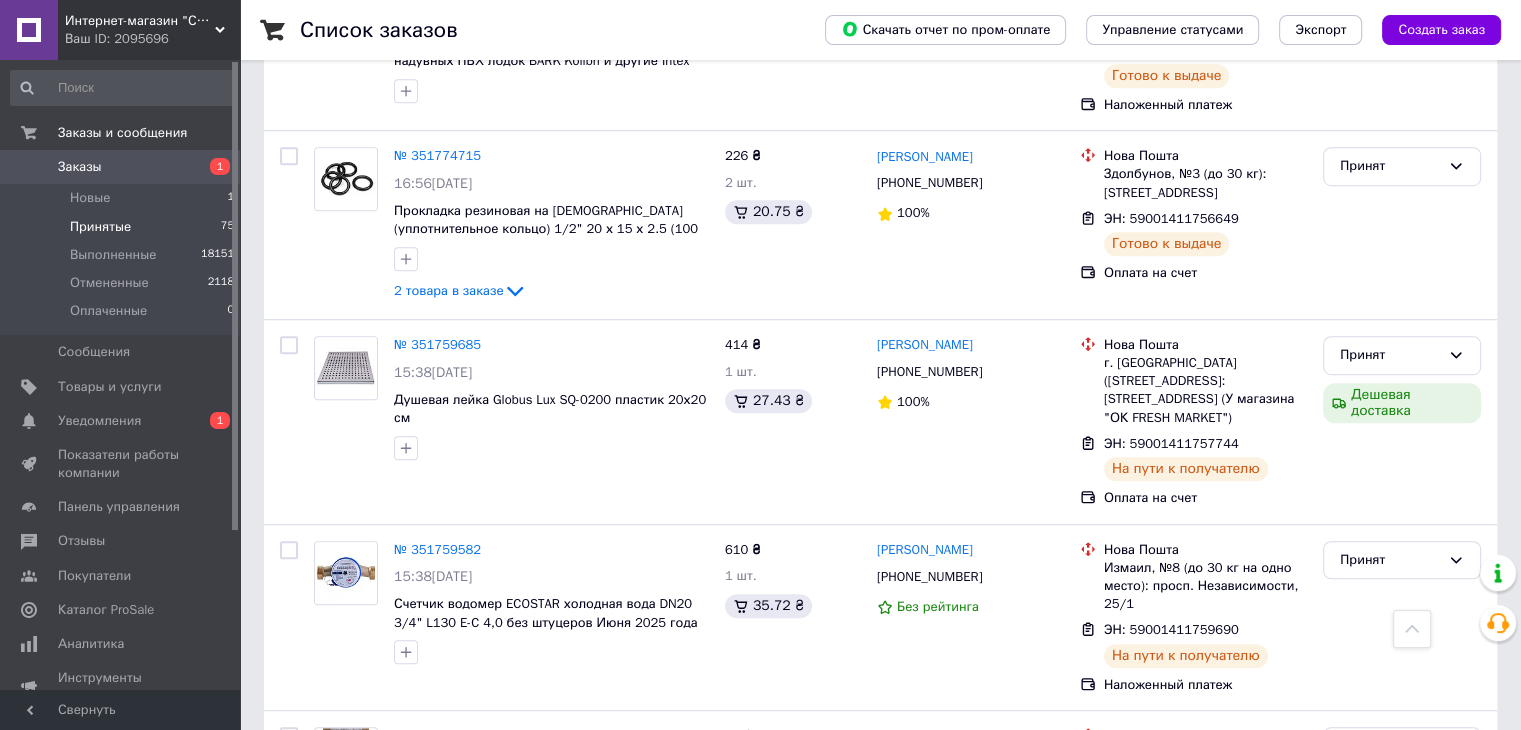 scroll, scrollTop: 8863, scrollLeft: 0, axis: vertical 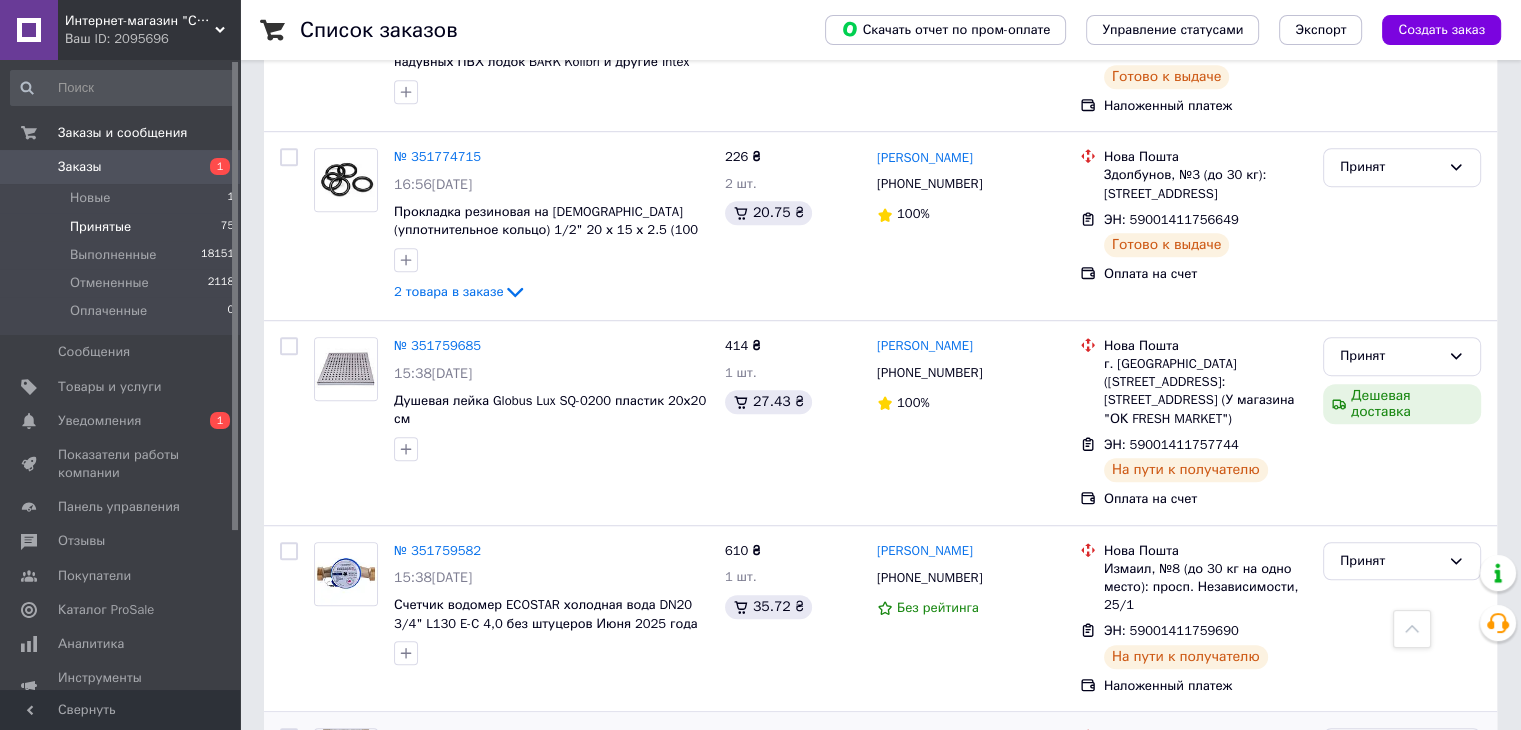 click on "Принят" at bounding box center (1390, 747) 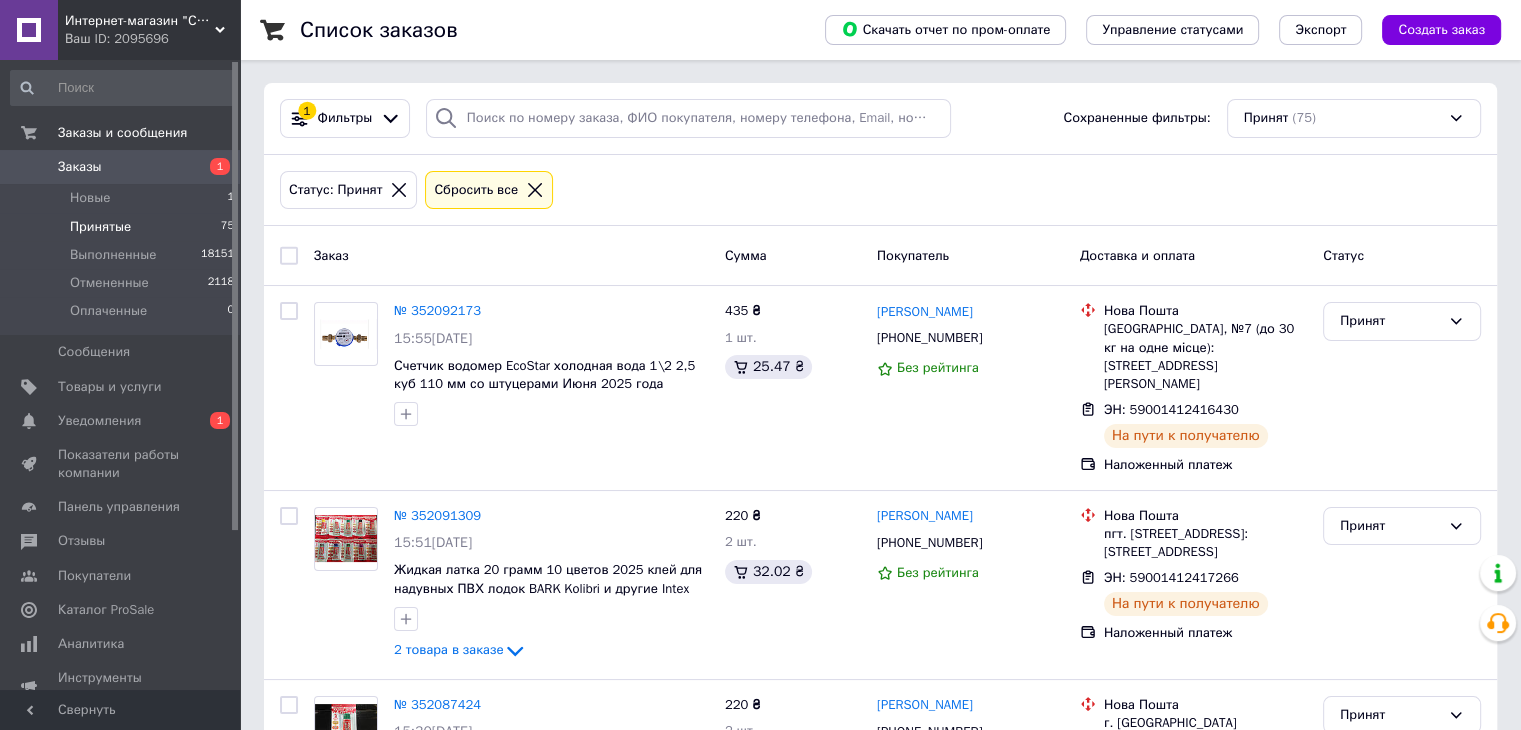 scroll, scrollTop: 0, scrollLeft: 0, axis: both 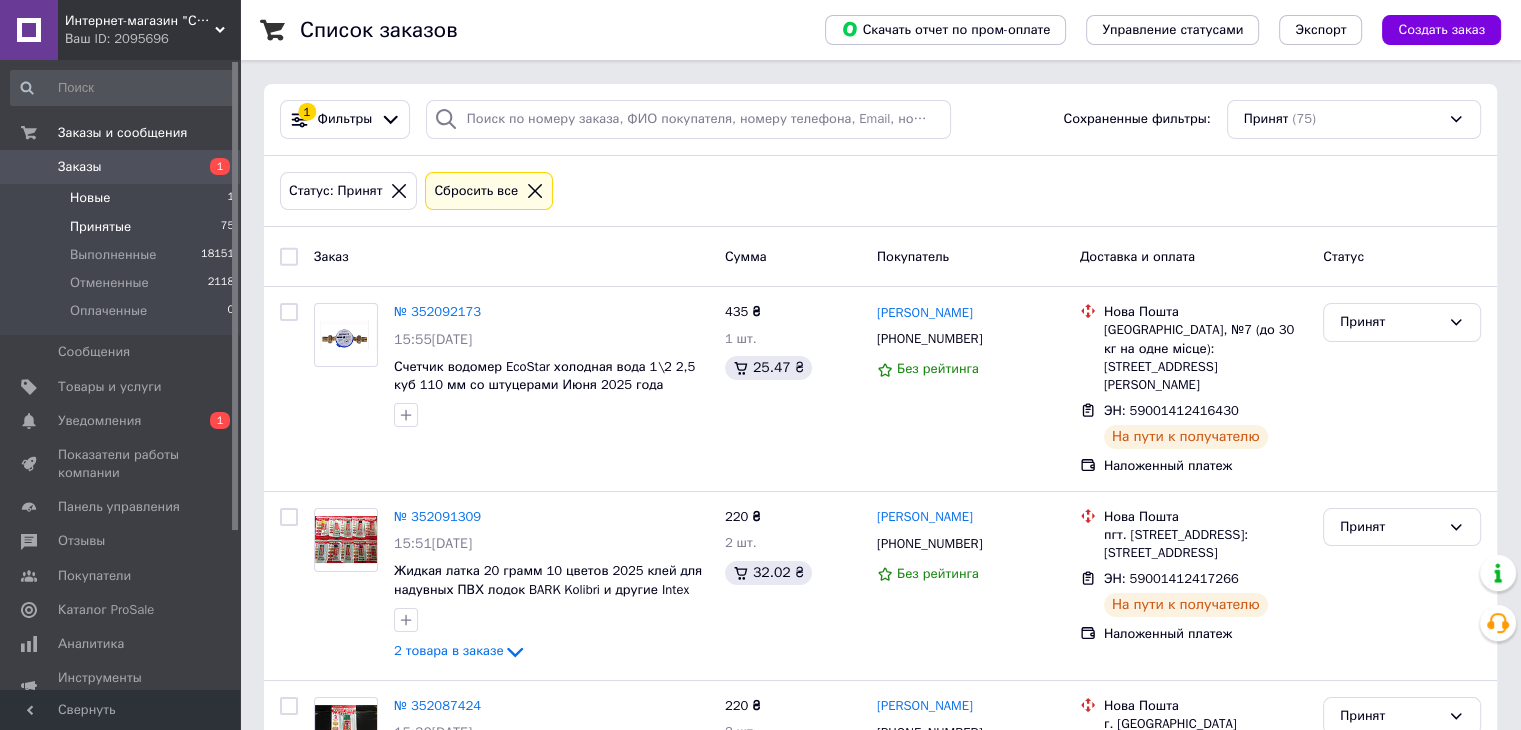 click on "Новые" at bounding box center (90, 198) 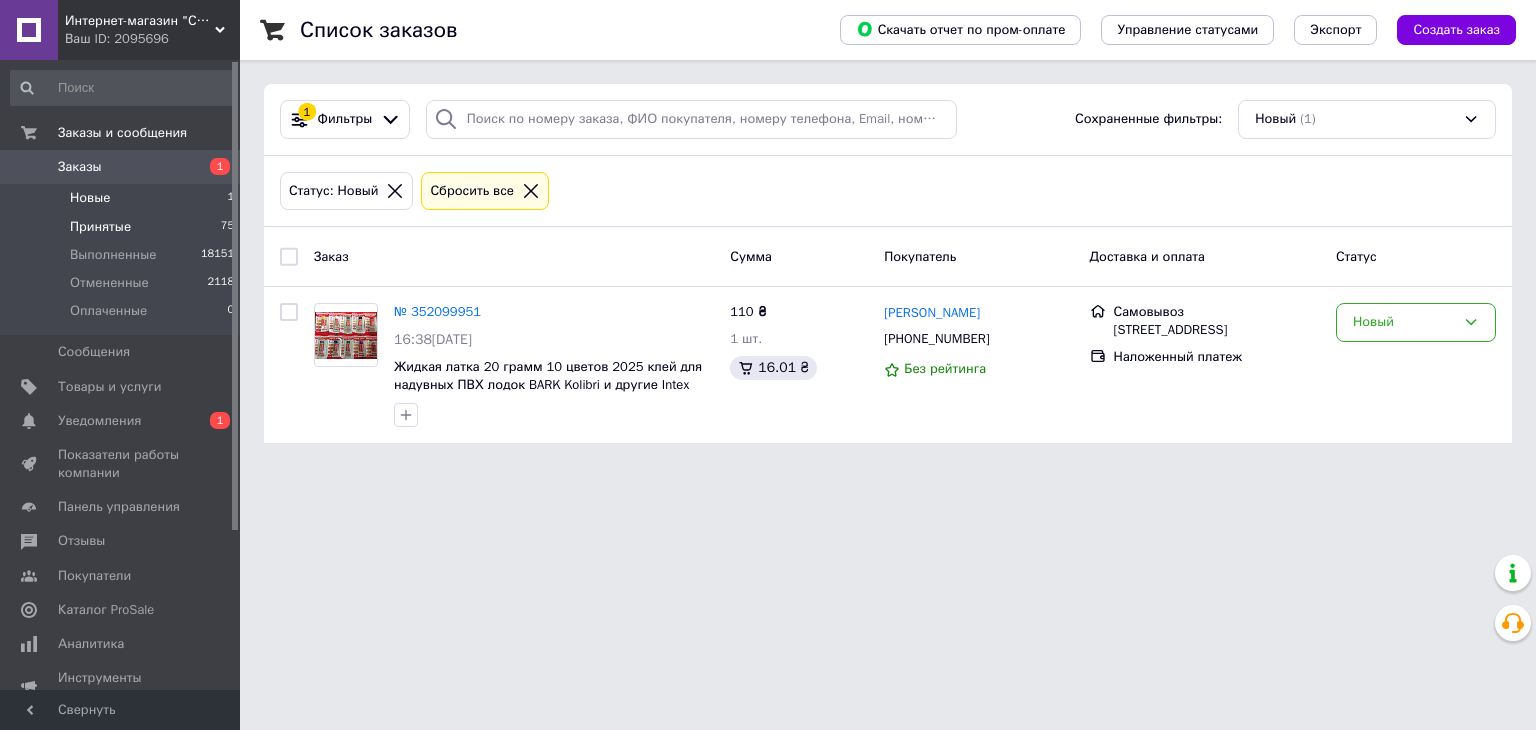 click on "Принятые" at bounding box center (100, 227) 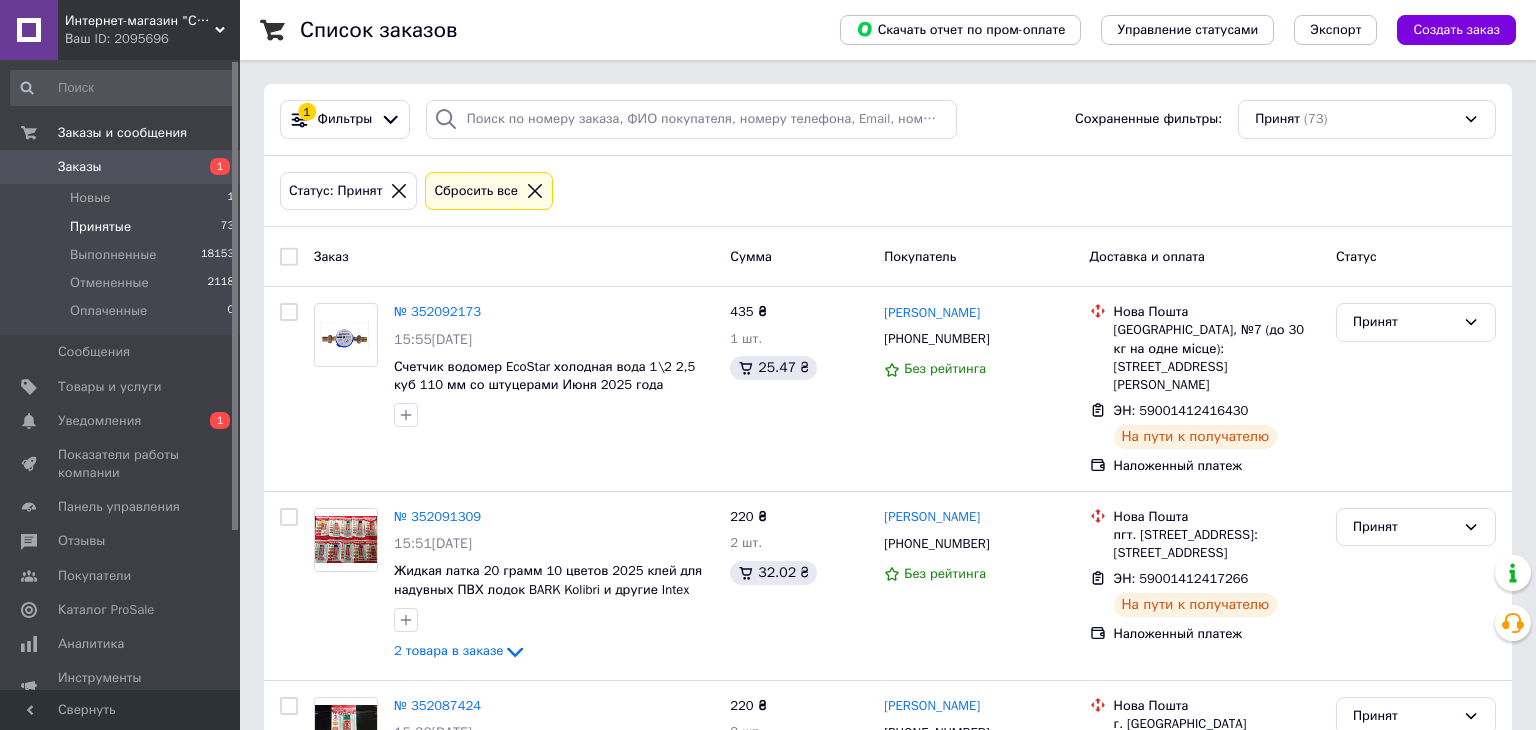 scroll, scrollTop: 0, scrollLeft: 0, axis: both 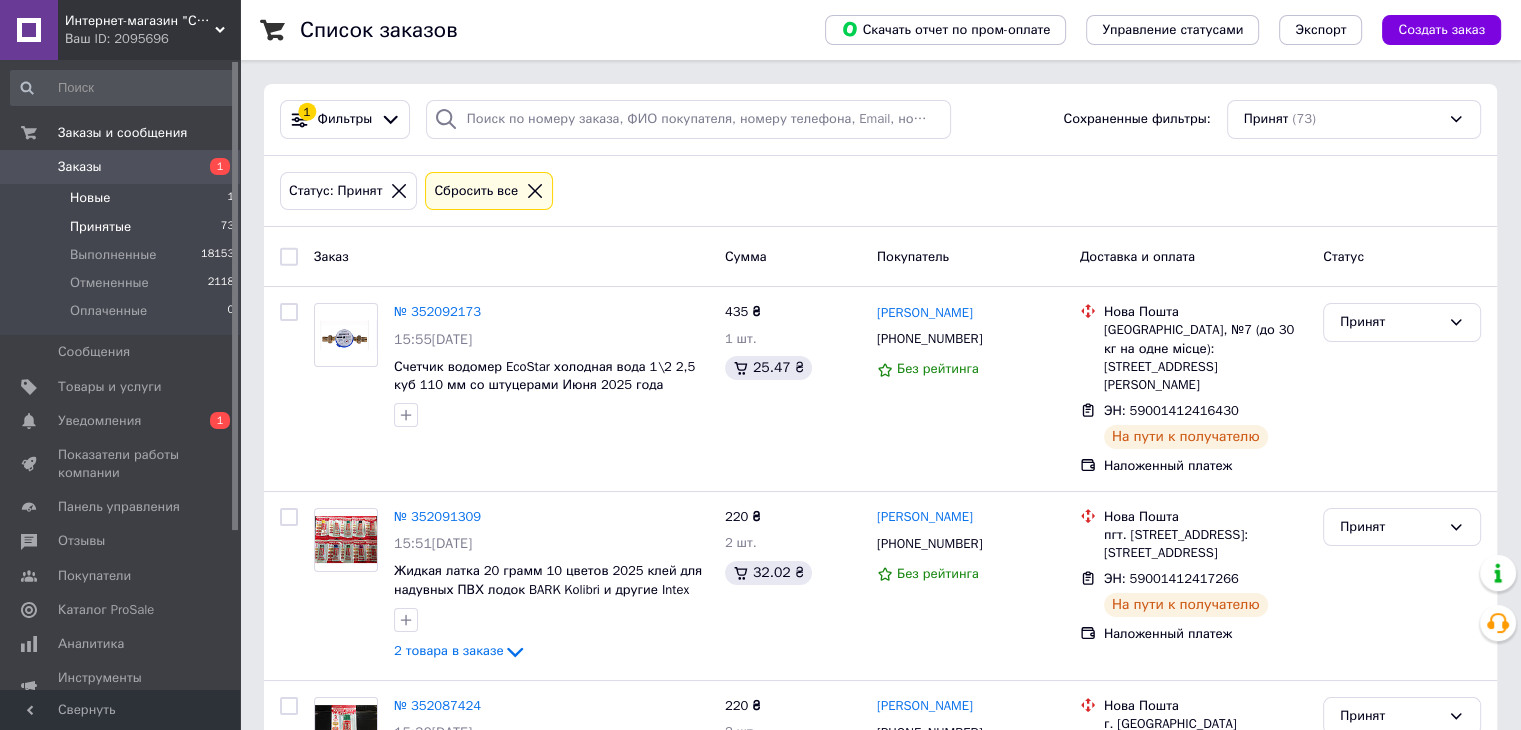 click on "Новые" at bounding box center [90, 198] 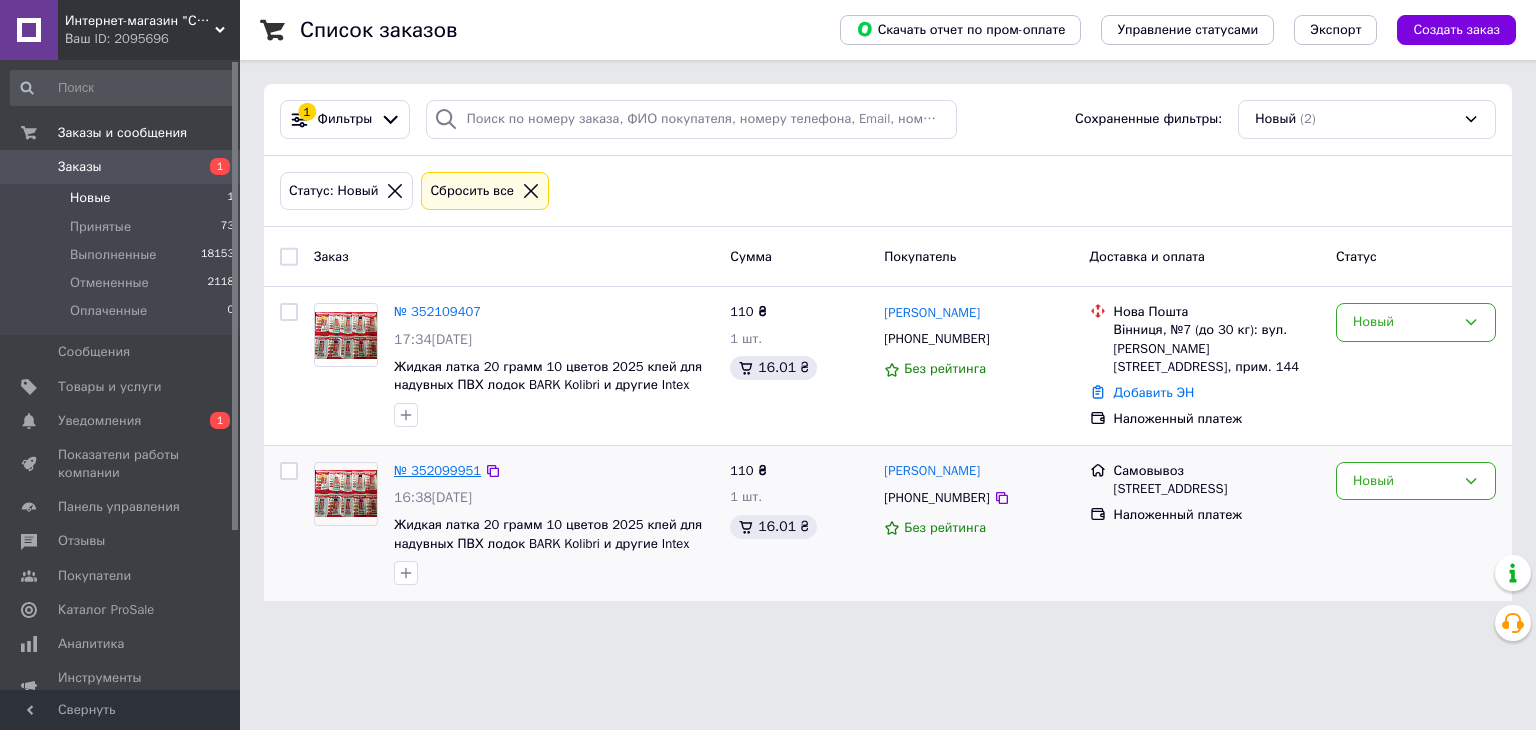 click on "№ 352099951" at bounding box center (437, 470) 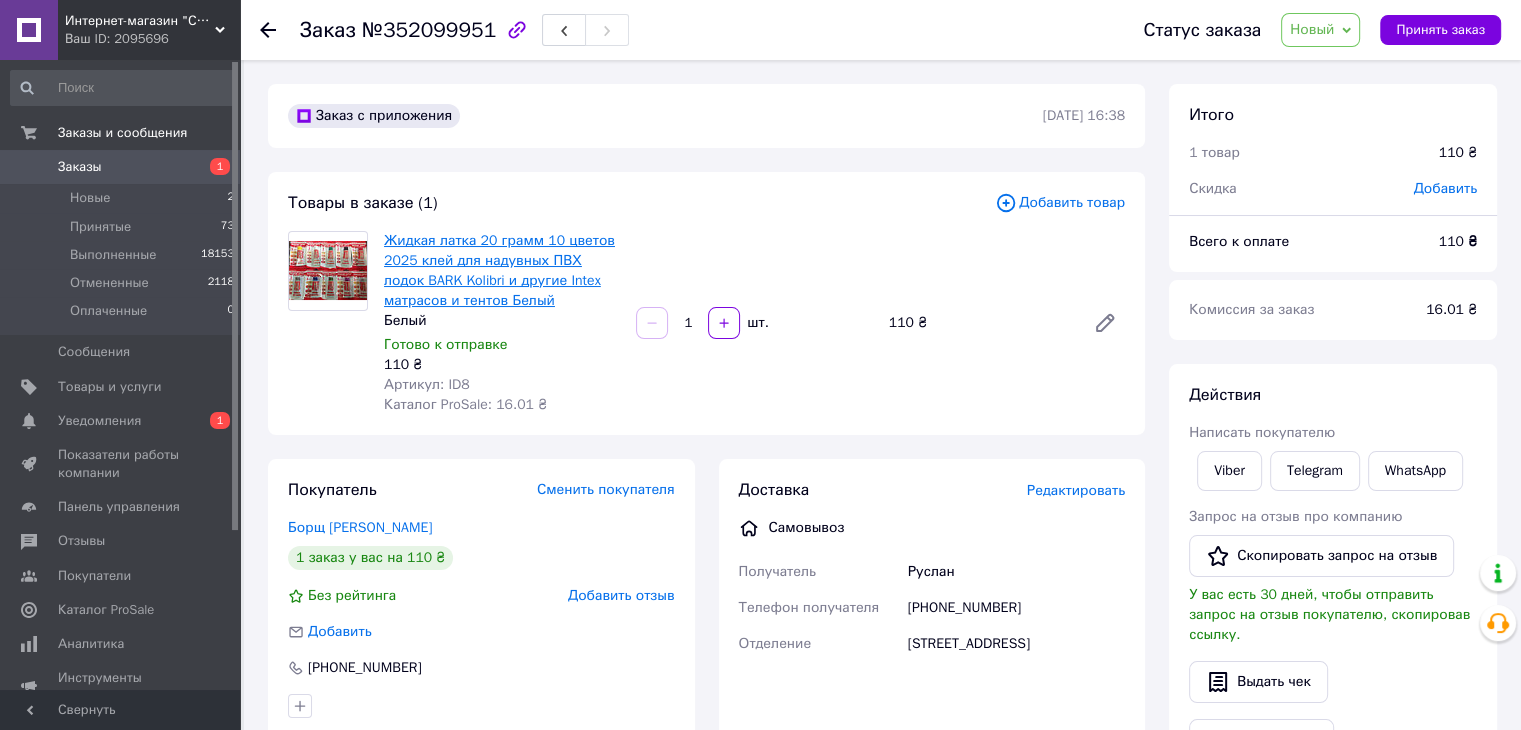 click on "Жидкая латка 20 грамм 10 цветов 2025 клей для надувных ПВХ лодок BARK Kolibri и другие Intex матрасов и тентов Белый" at bounding box center (499, 270) 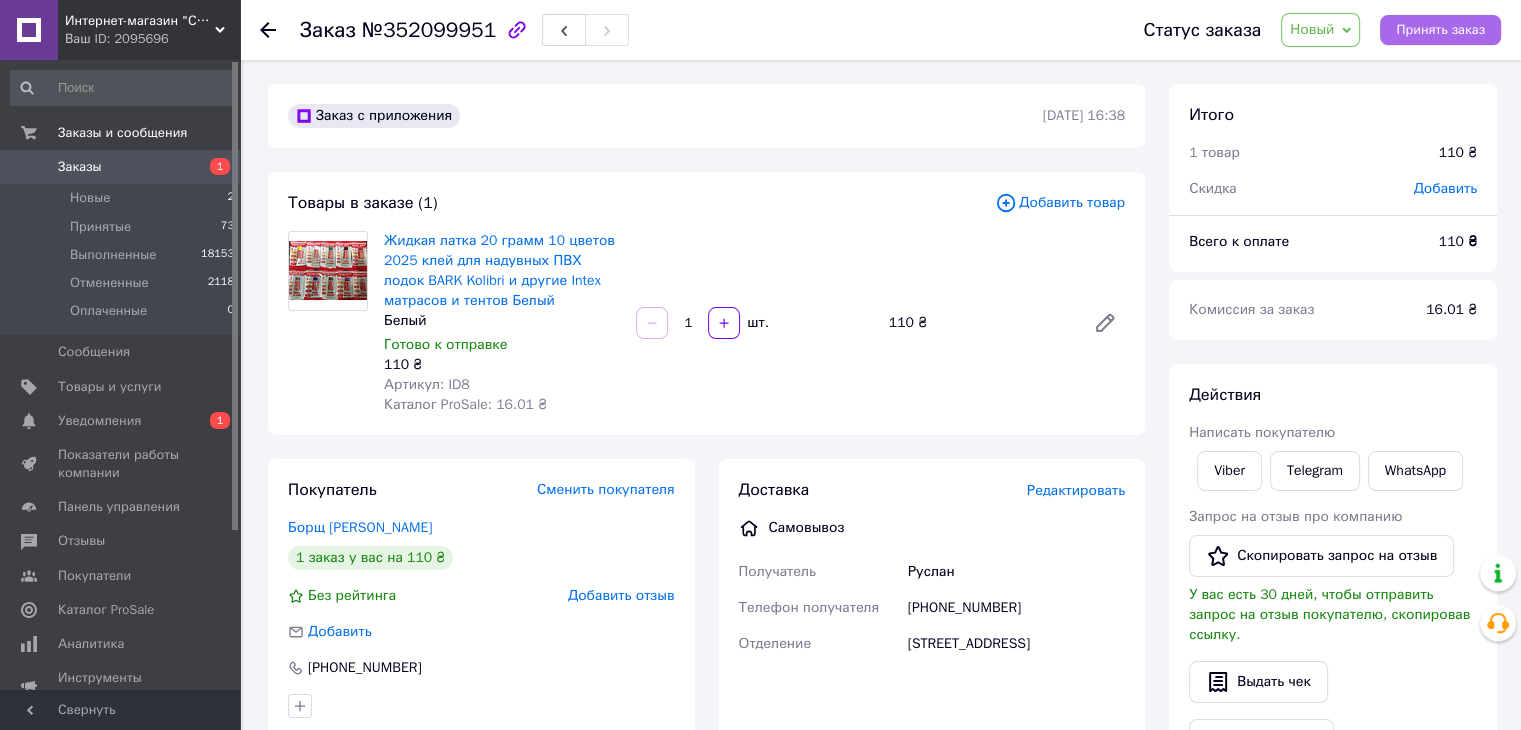 click on "Принять заказ" at bounding box center (1440, 30) 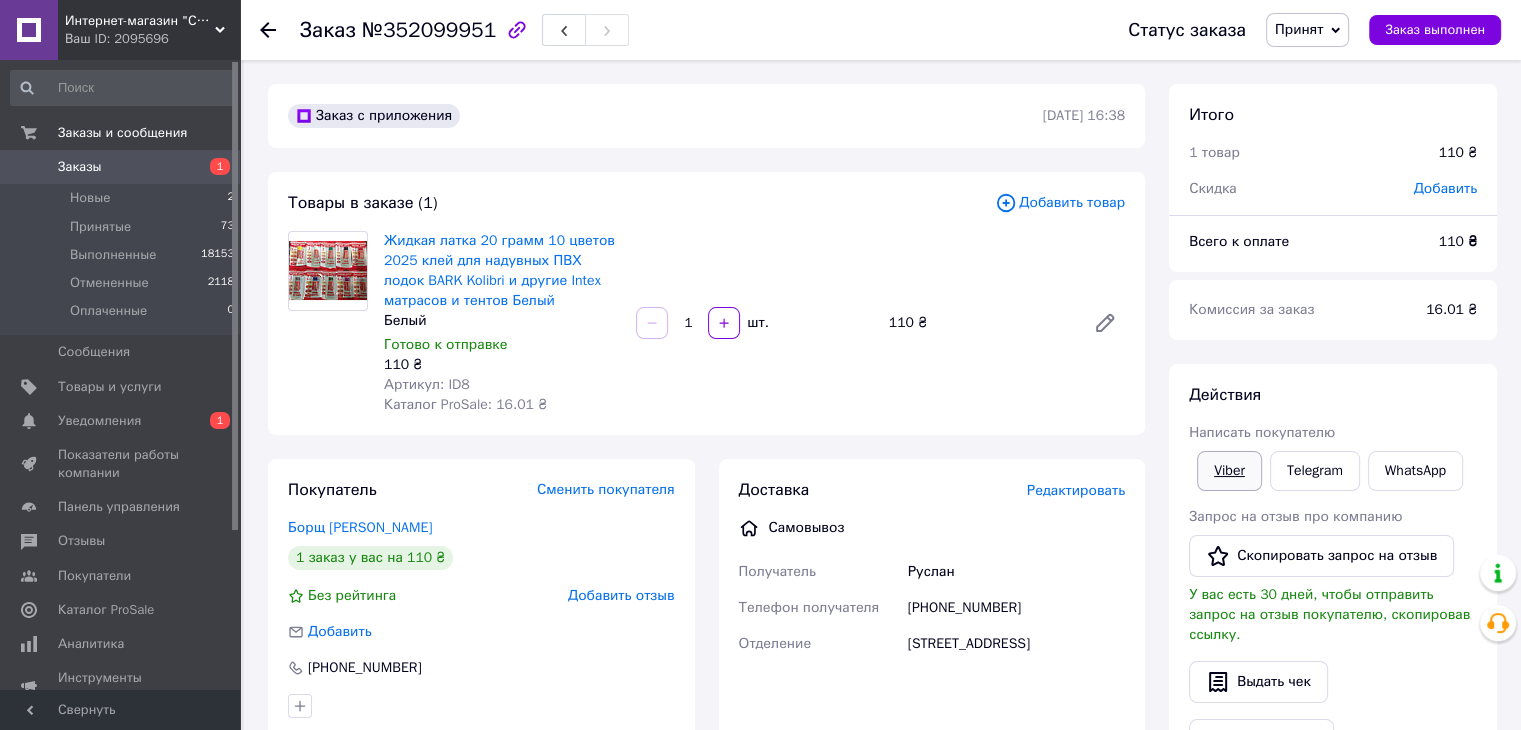 click on "Viber" at bounding box center (1229, 471) 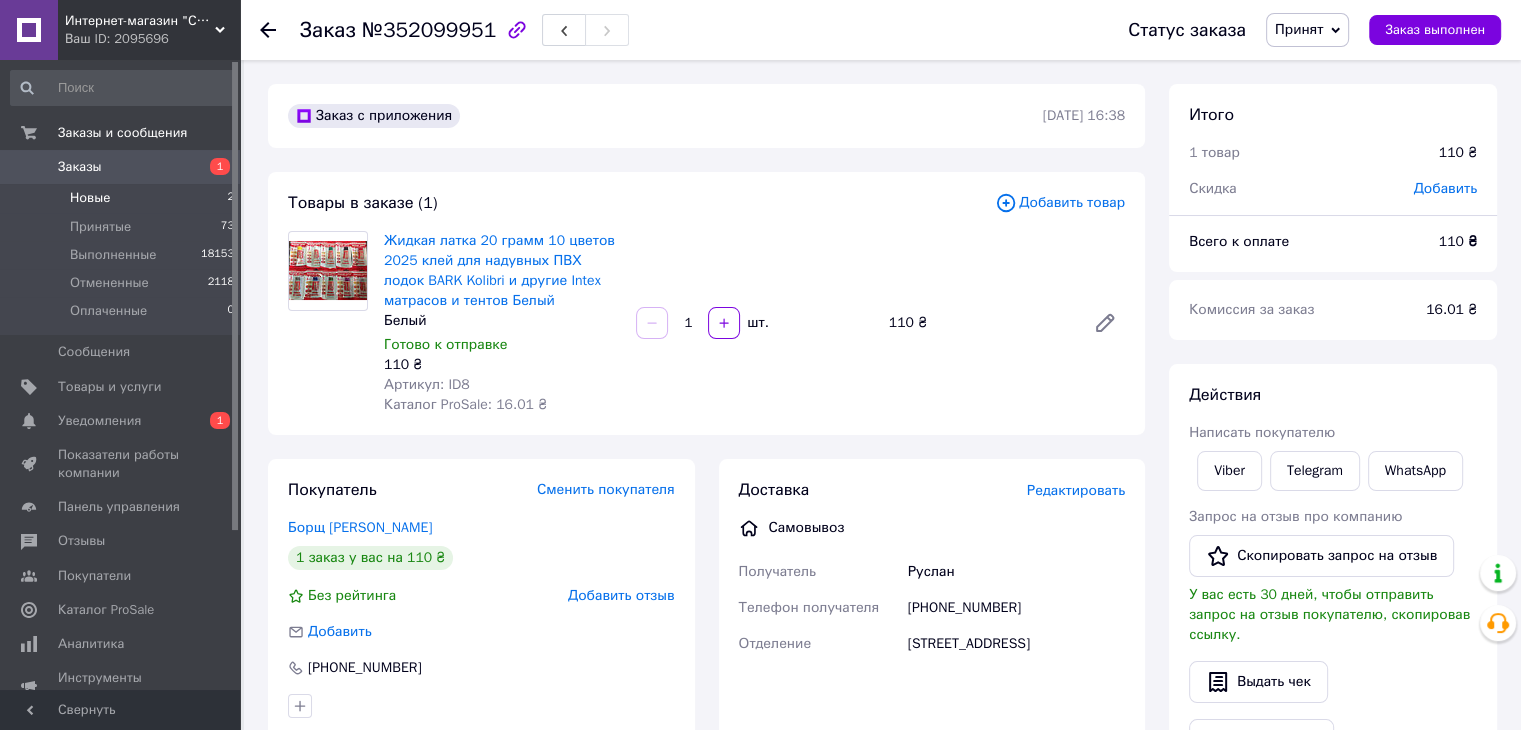 click on "Новые" at bounding box center [90, 198] 